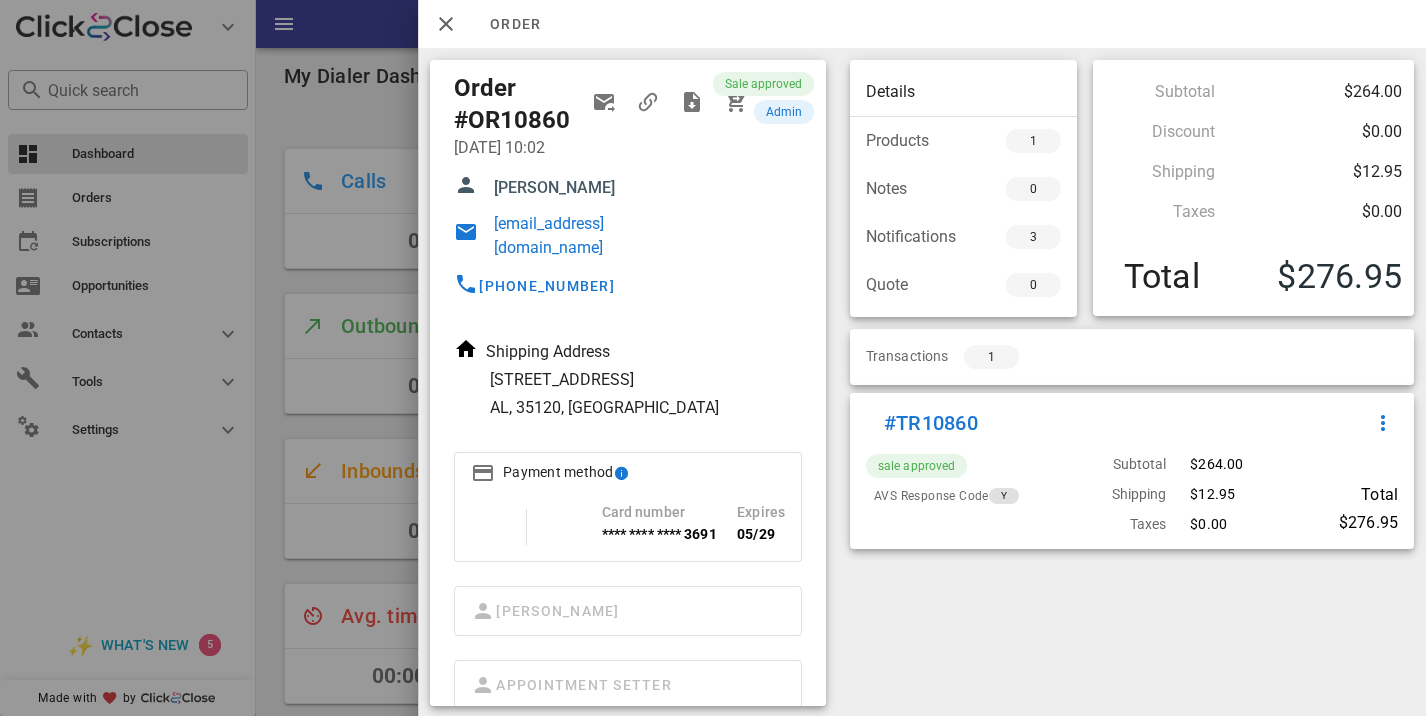 scroll, scrollTop: 0, scrollLeft: 0, axis: both 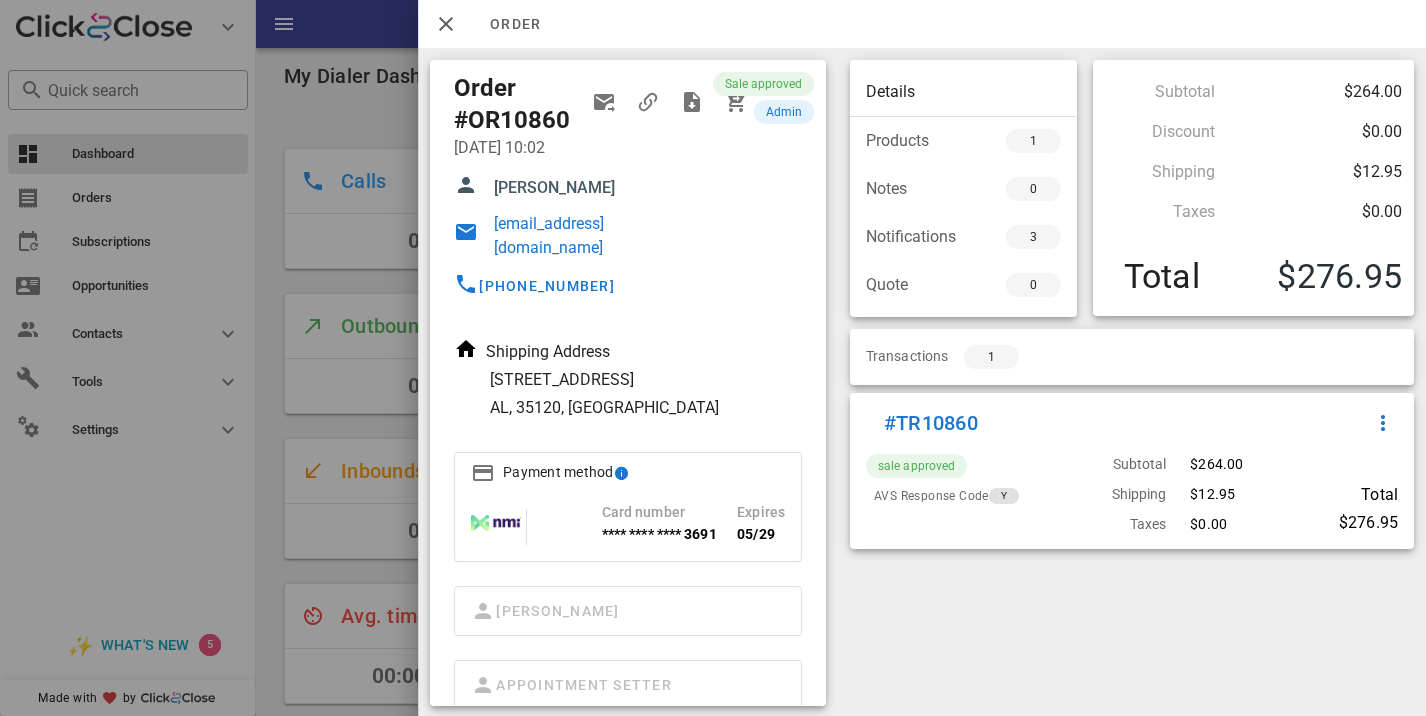 click on "[EMAIL_ADDRESS][DOMAIN_NAME]" at bounding box center [588, 236] 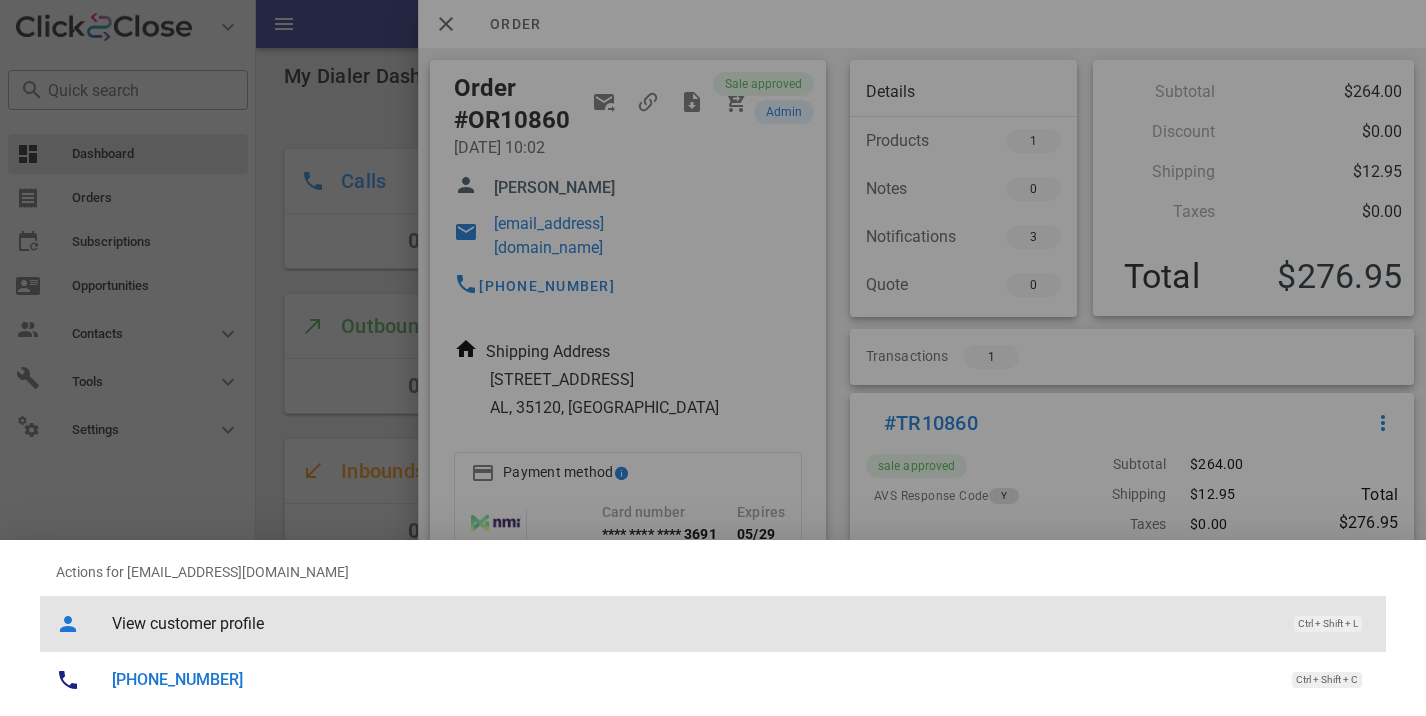 click on "View customer profile Ctrl + Shift + L" at bounding box center [741, 623] 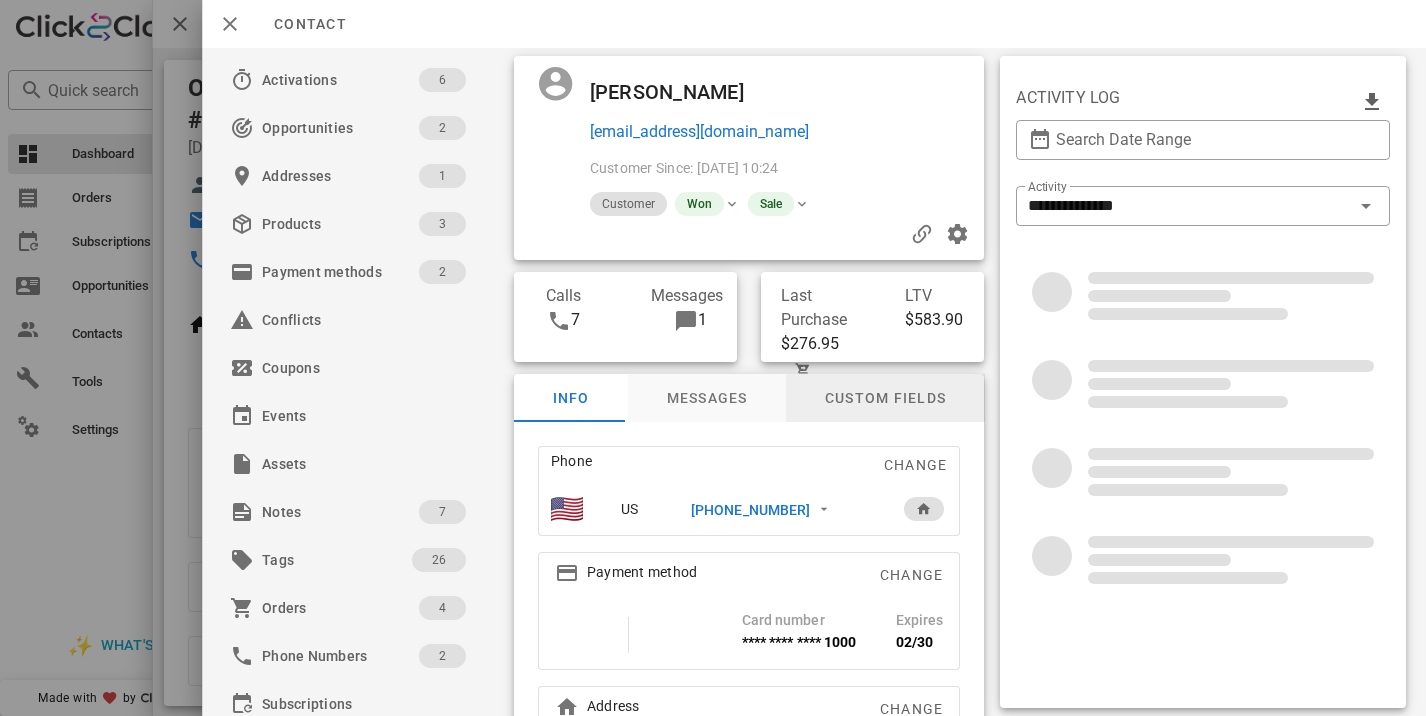 click on "Custom fields" at bounding box center [885, 398] 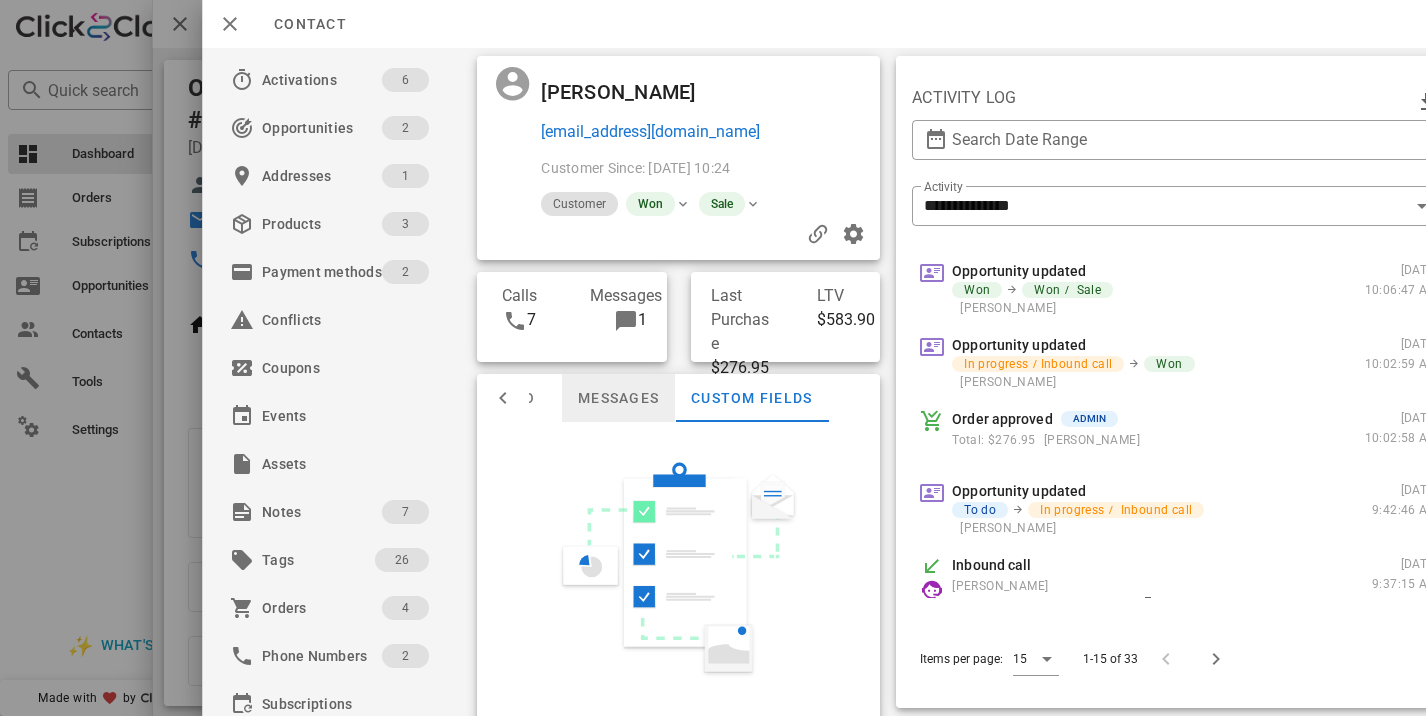 click on "Messages" at bounding box center [618, 398] 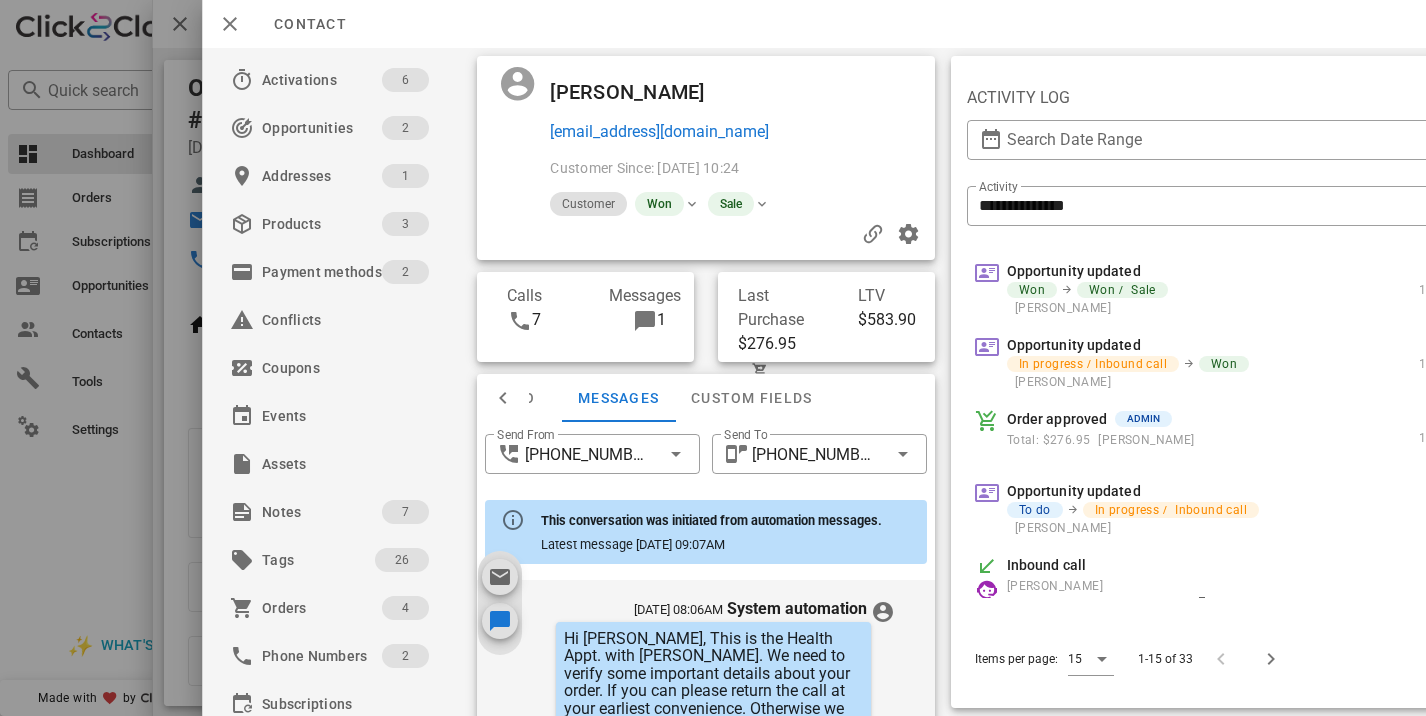 scroll, scrollTop: 2342, scrollLeft: 0, axis: vertical 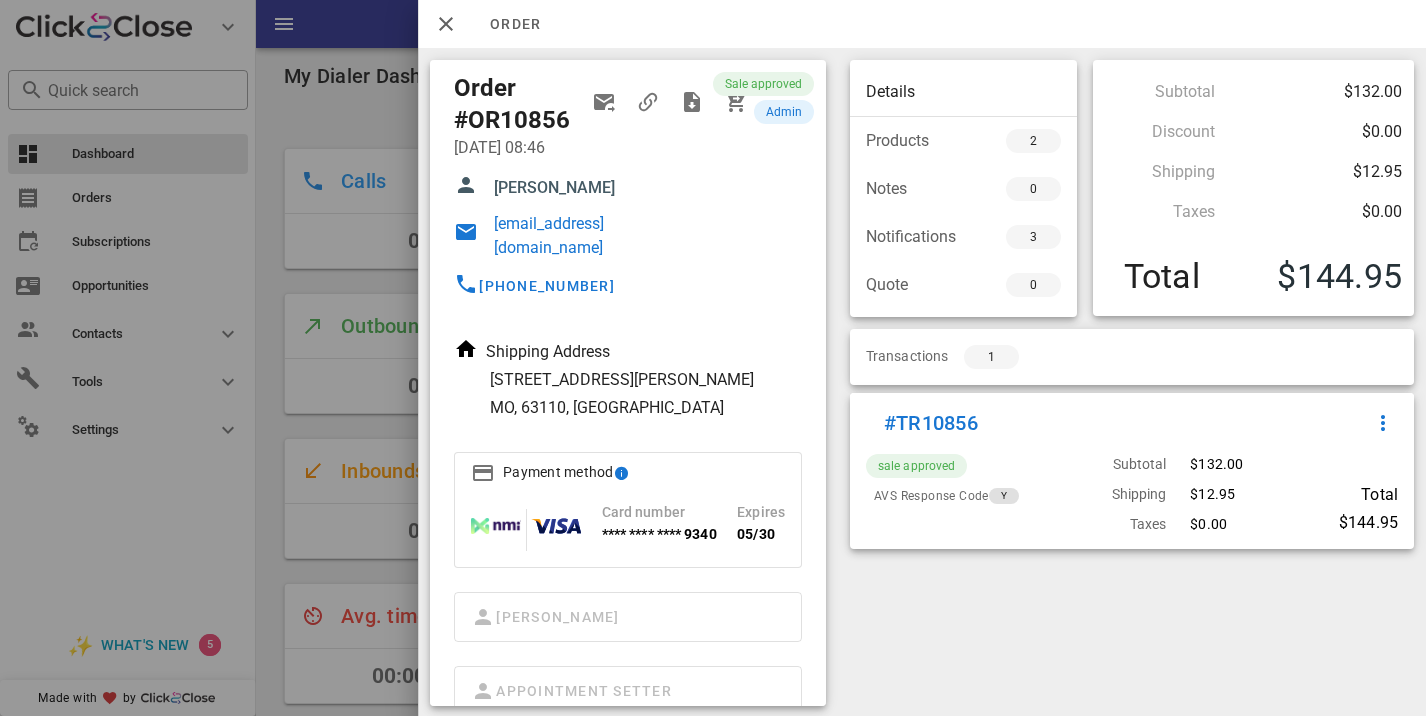 click on "redexecgal@gmail.com" at bounding box center [588, 236] 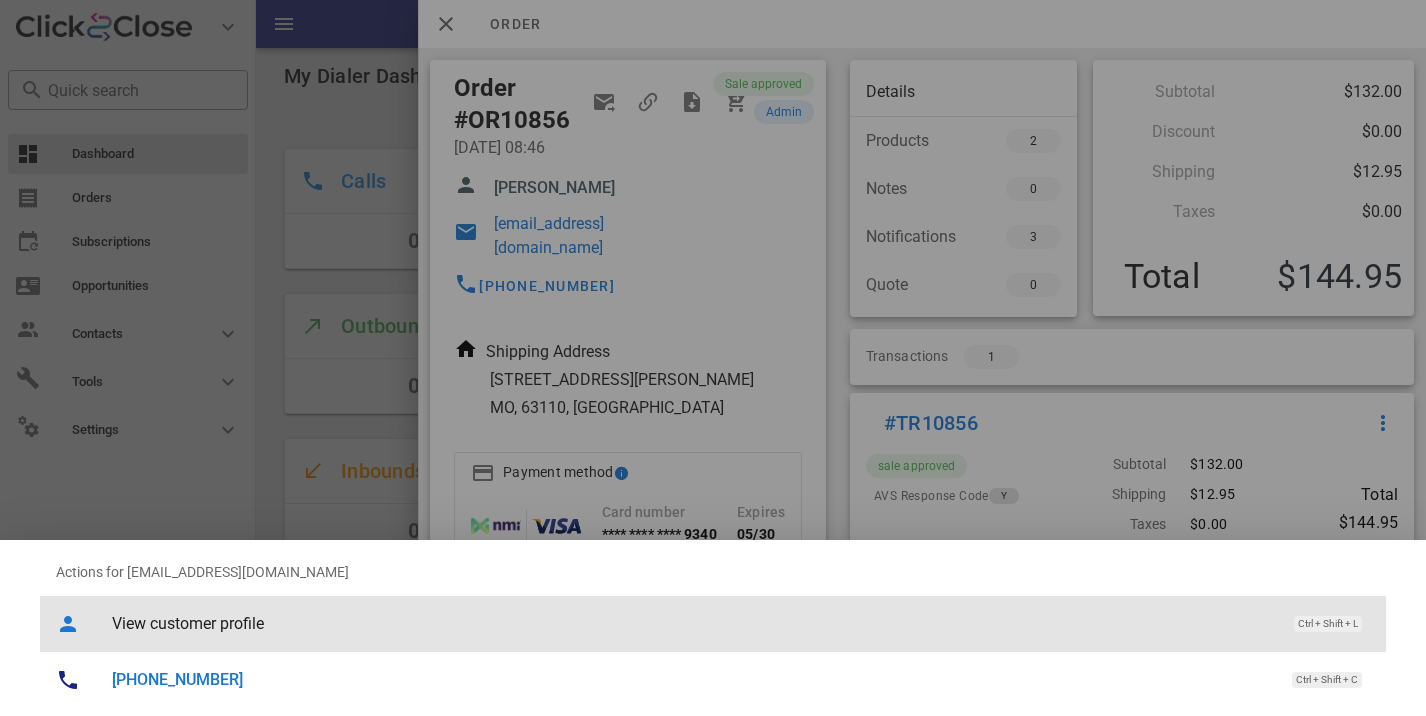 click on "View customer profile" at bounding box center (693, 623) 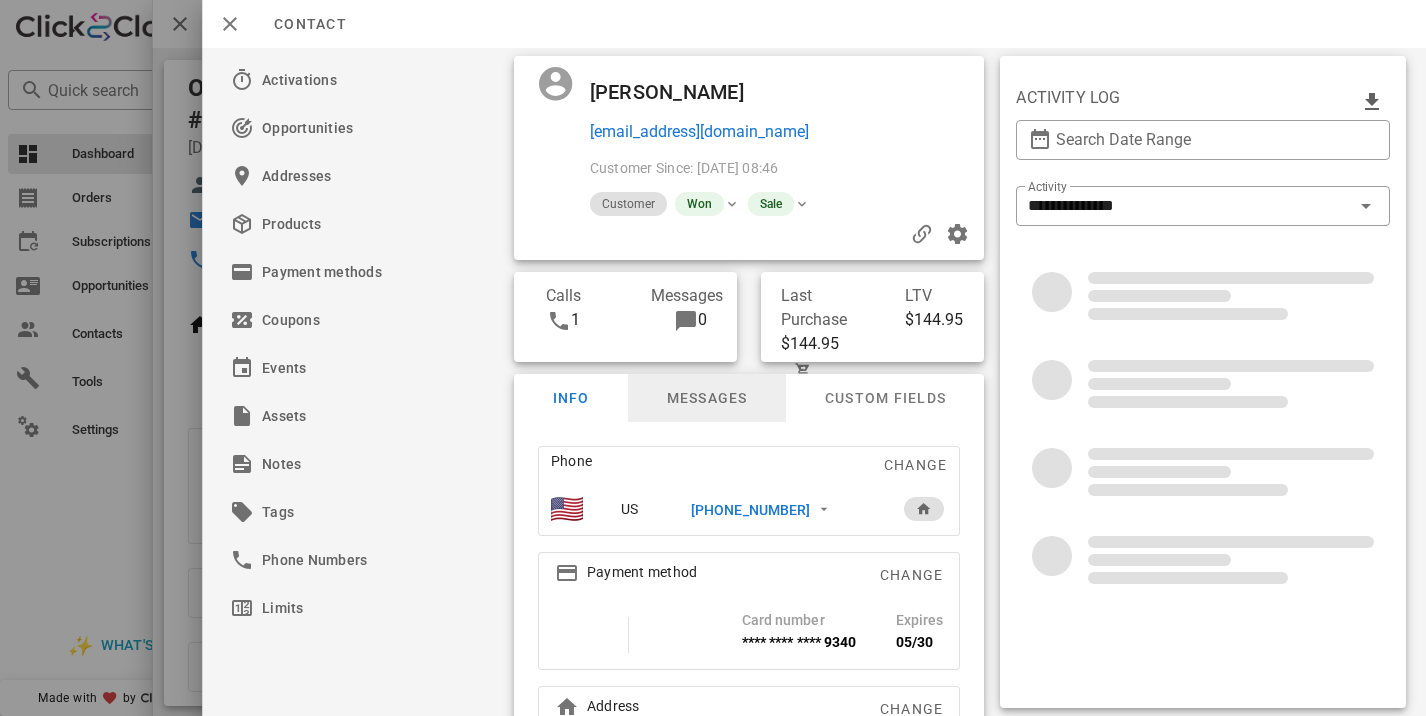 click on "Messages" at bounding box center [707, 398] 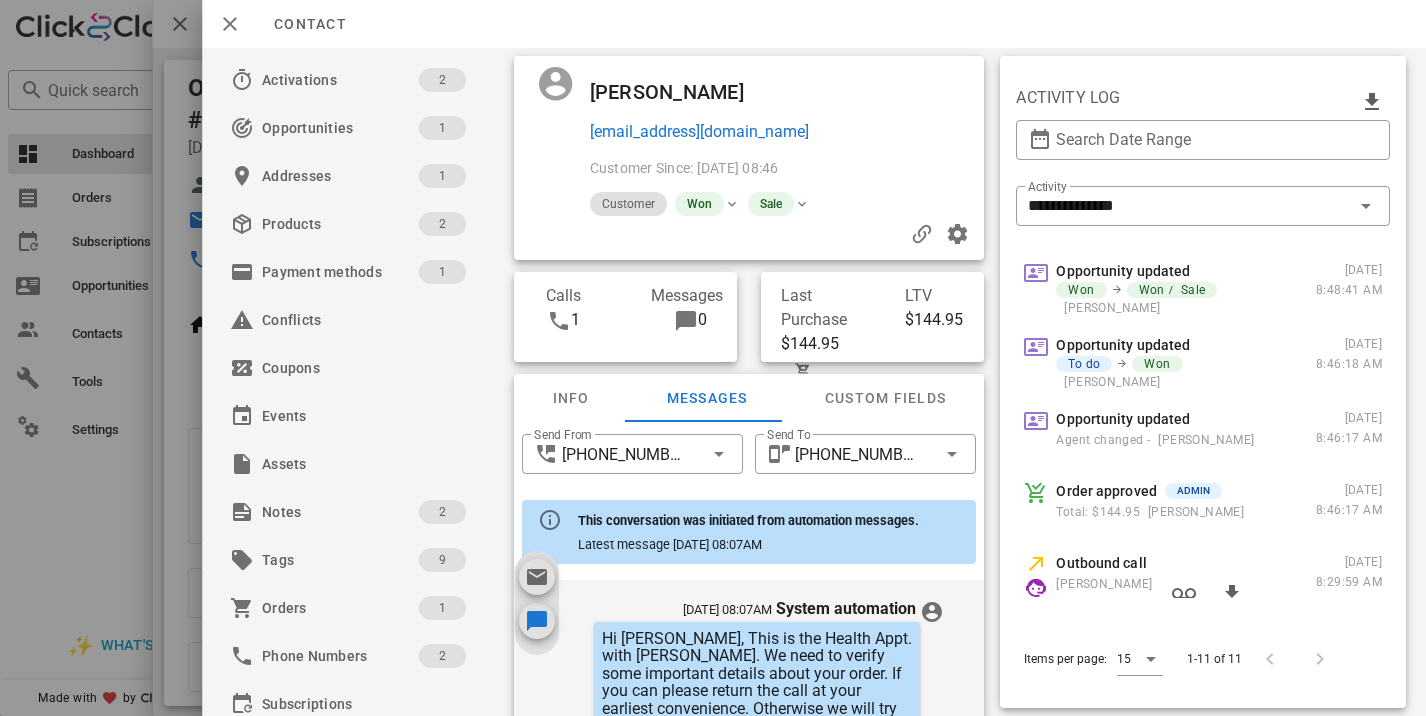 scroll, scrollTop: 622, scrollLeft: 0, axis: vertical 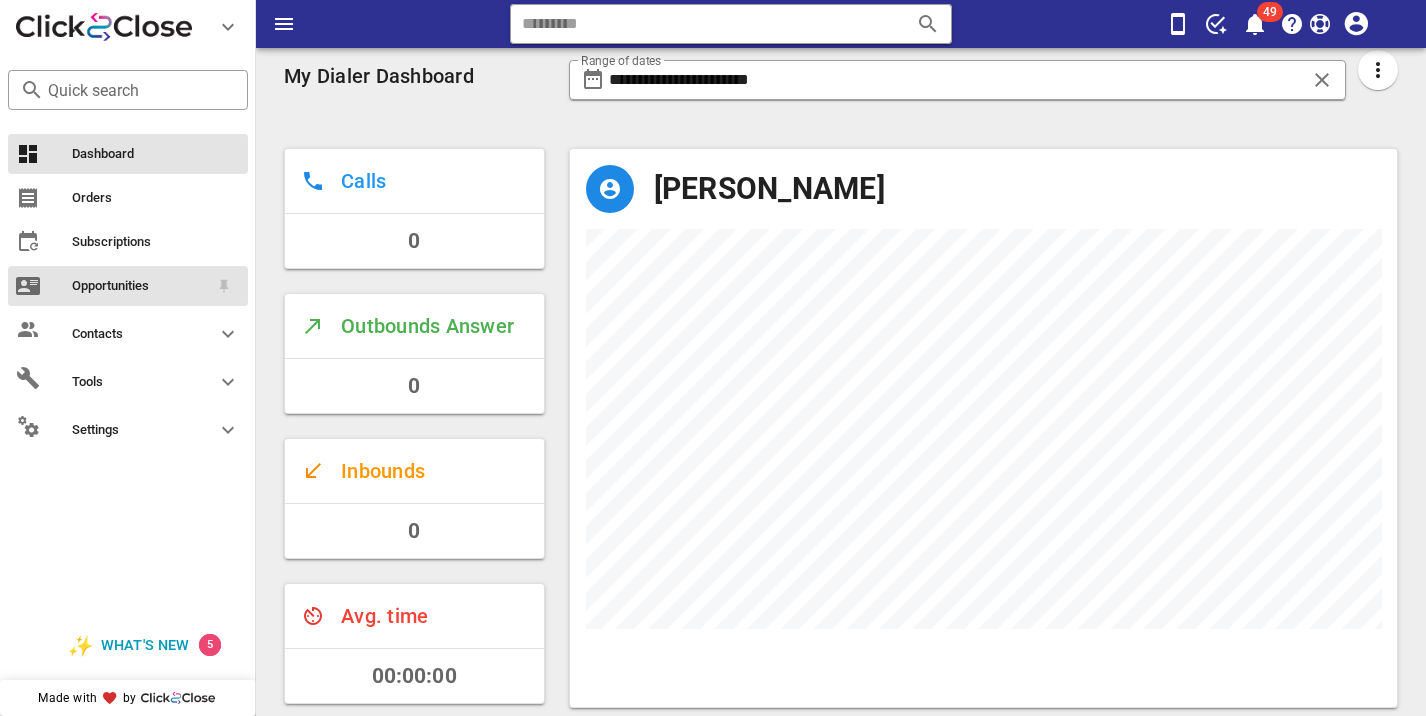 click on "Opportunities" at bounding box center [140, 286] 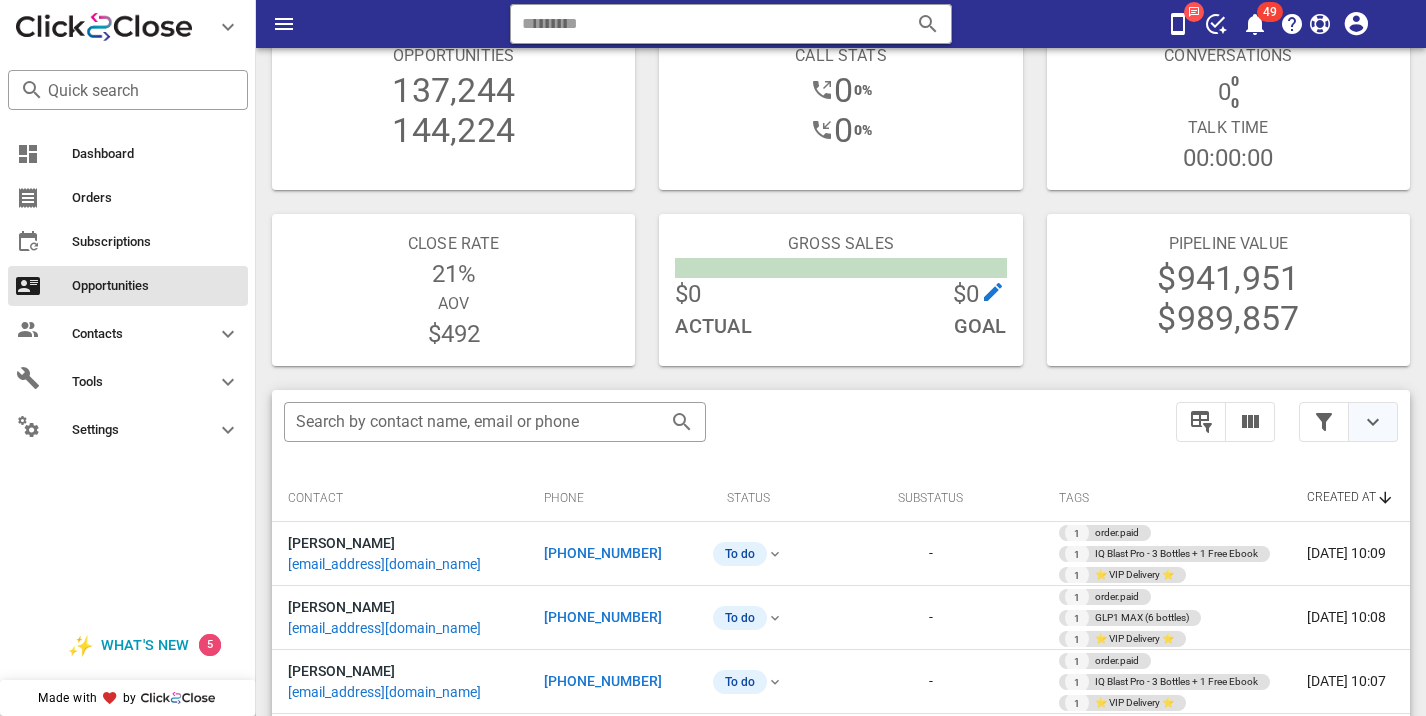 scroll, scrollTop: 376, scrollLeft: 0, axis: vertical 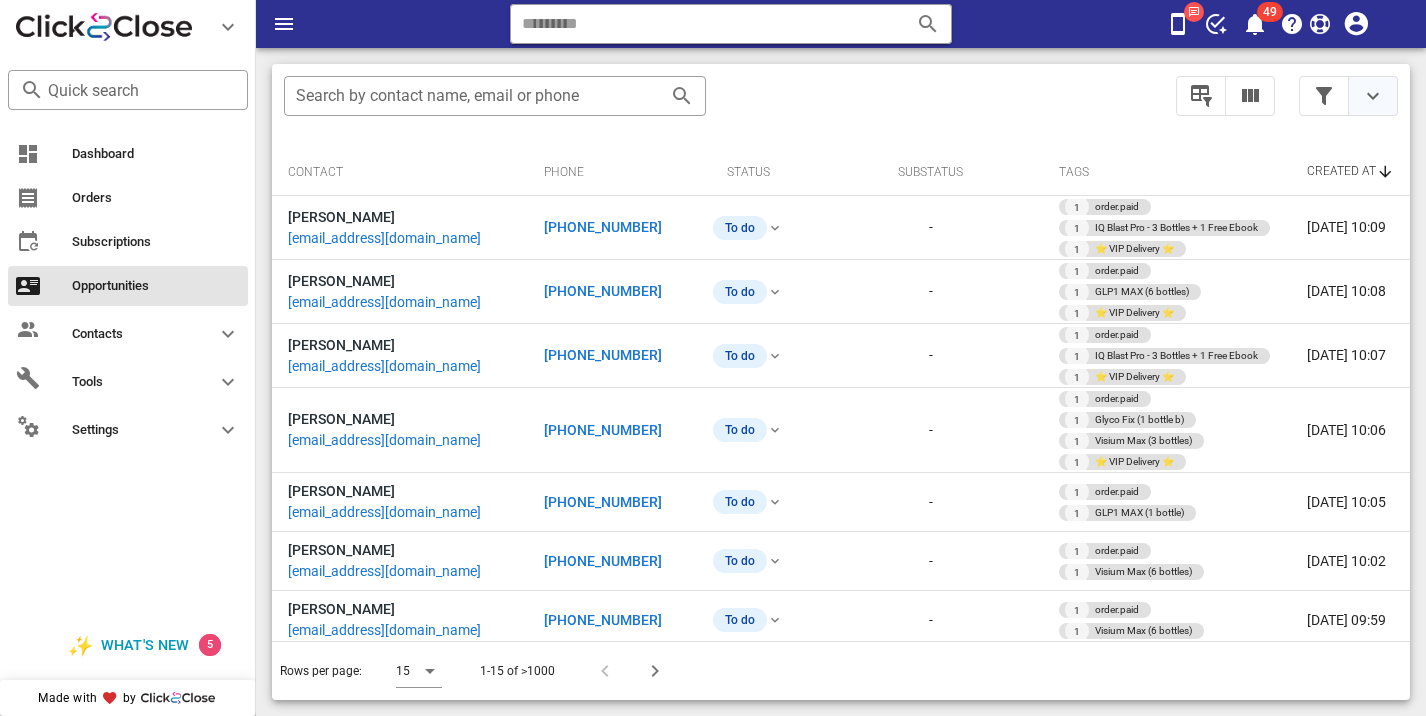 click at bounding box center [1373, 96] 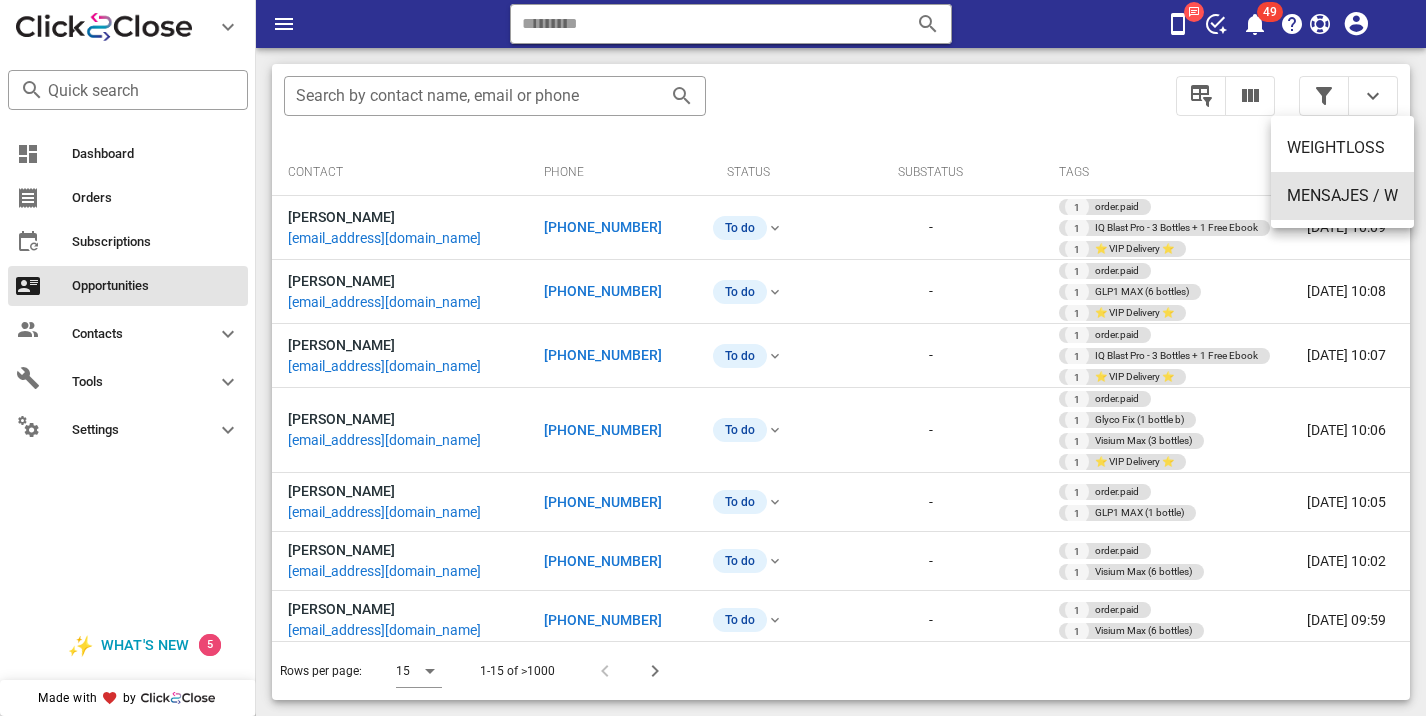 click on "MENSAJES / W" at bounding box center [1342, 195] 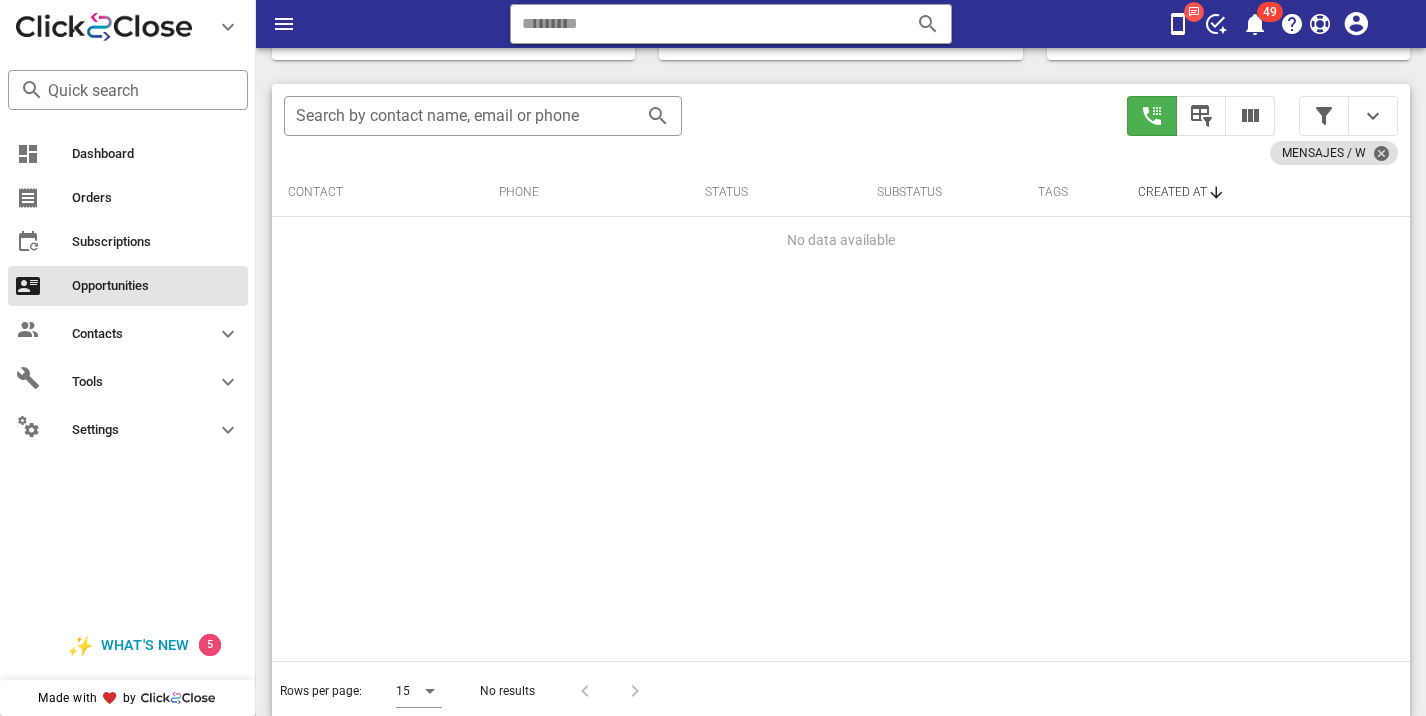 scroll, scrollTop: 376, scrollLeft: 0, axis: vertical 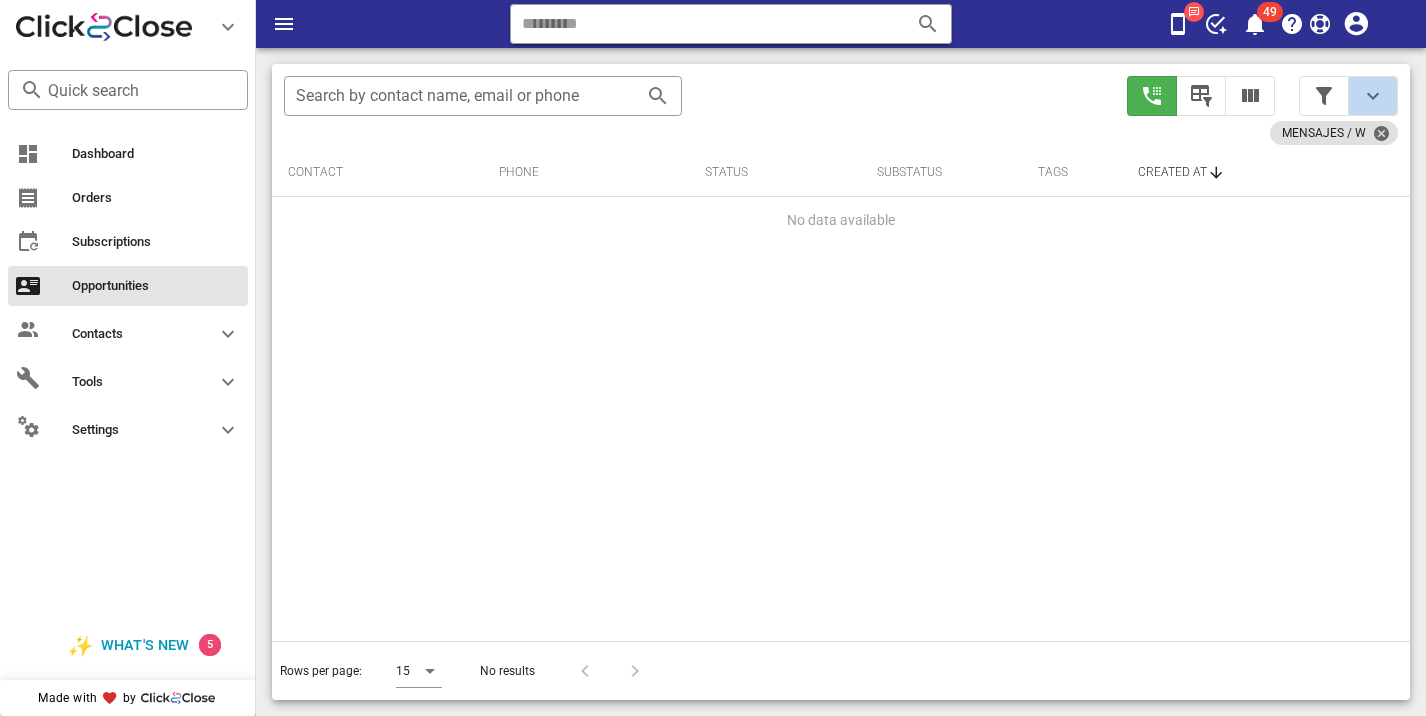 click at bounding box center [1373, 96] 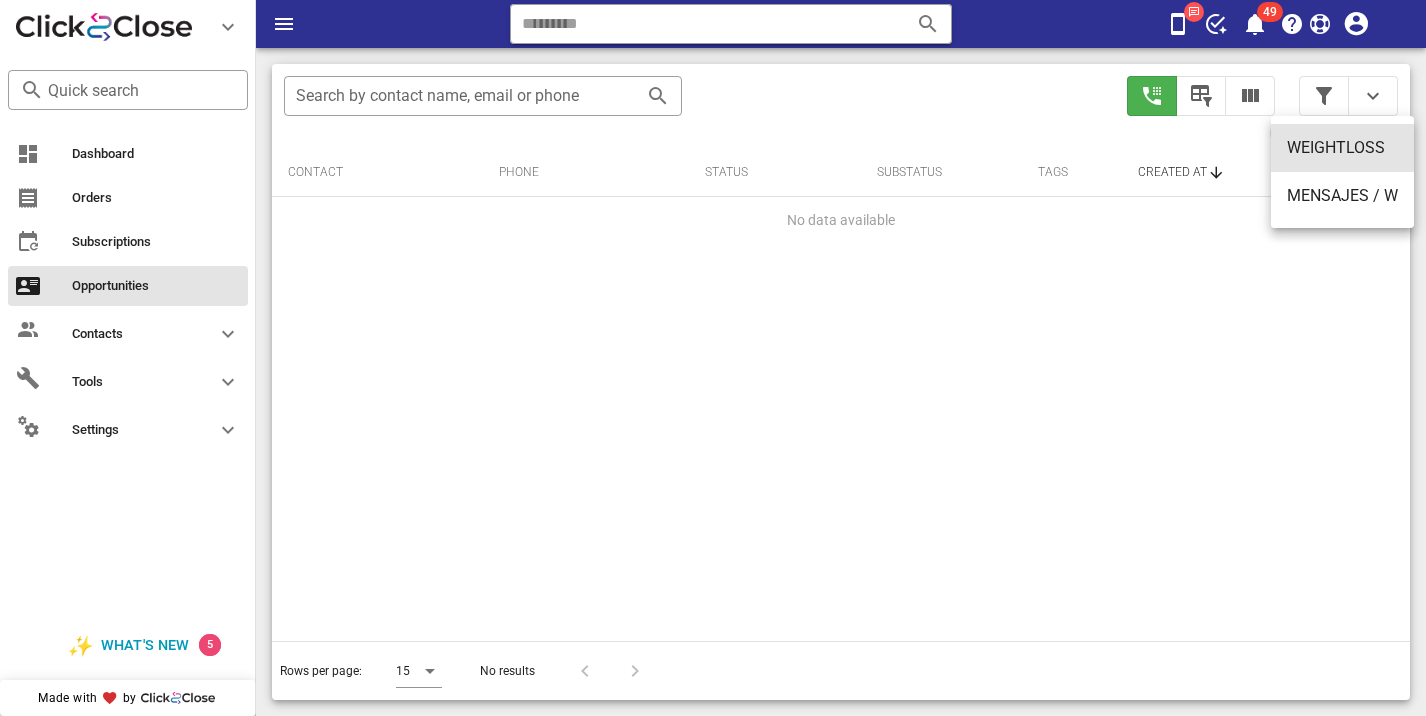 click on "WEIGHTLOSS" at bounding box center (1342, 148) 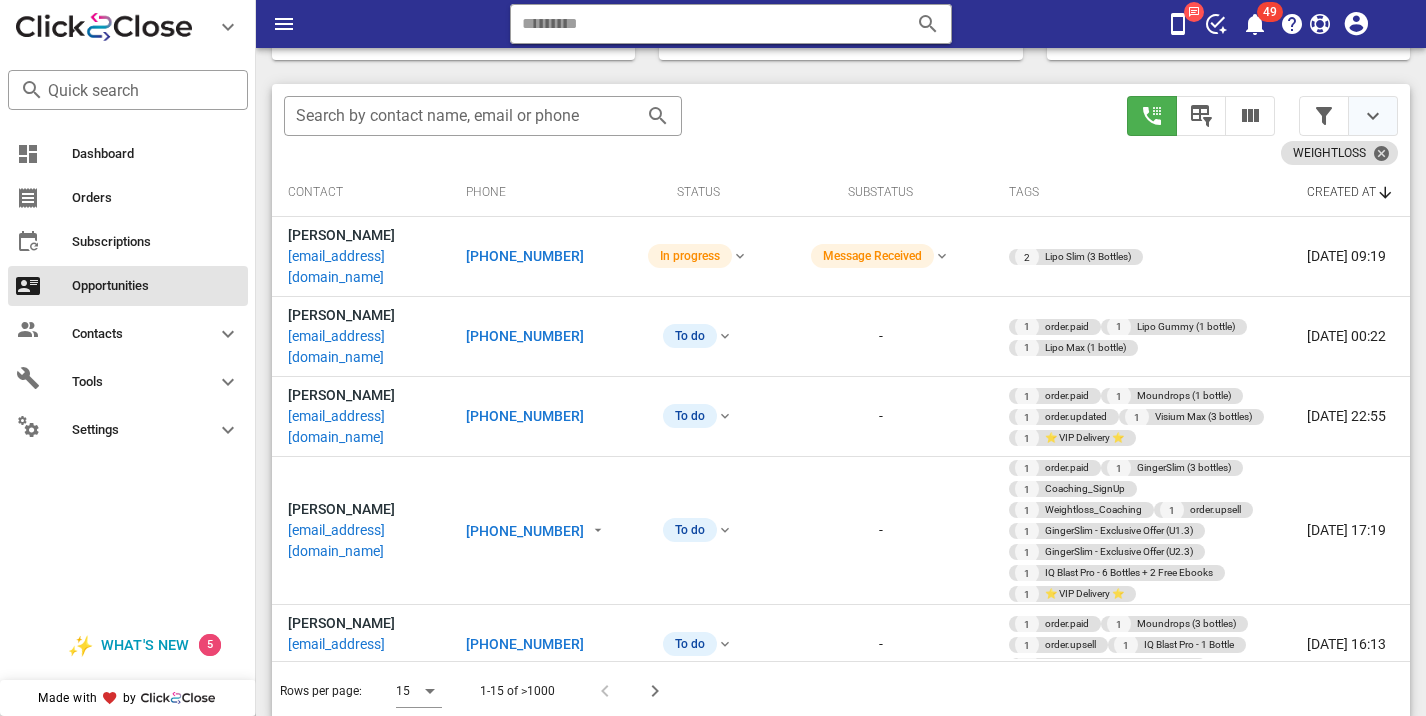 scroll, scrollTop: 376, scrollLeft: 0, axis: vertical 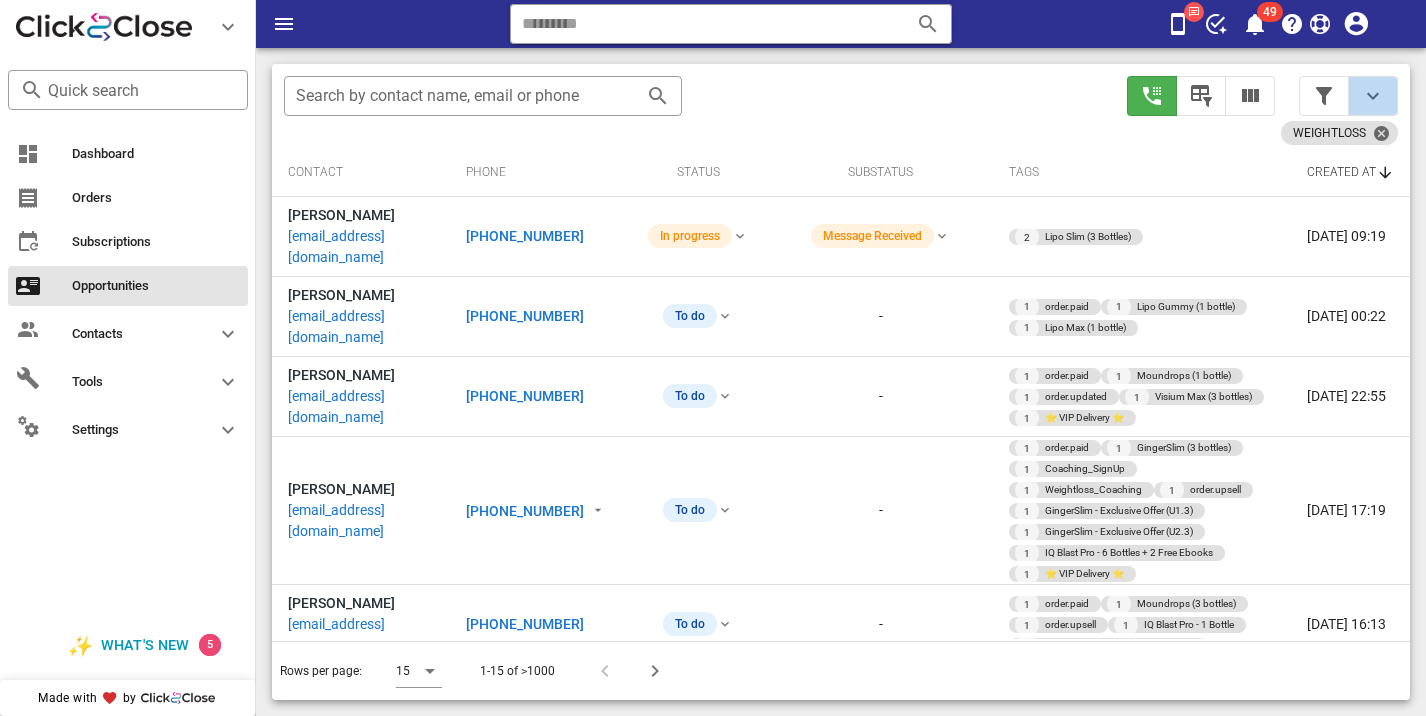 click at bounding box center (1373, 96) 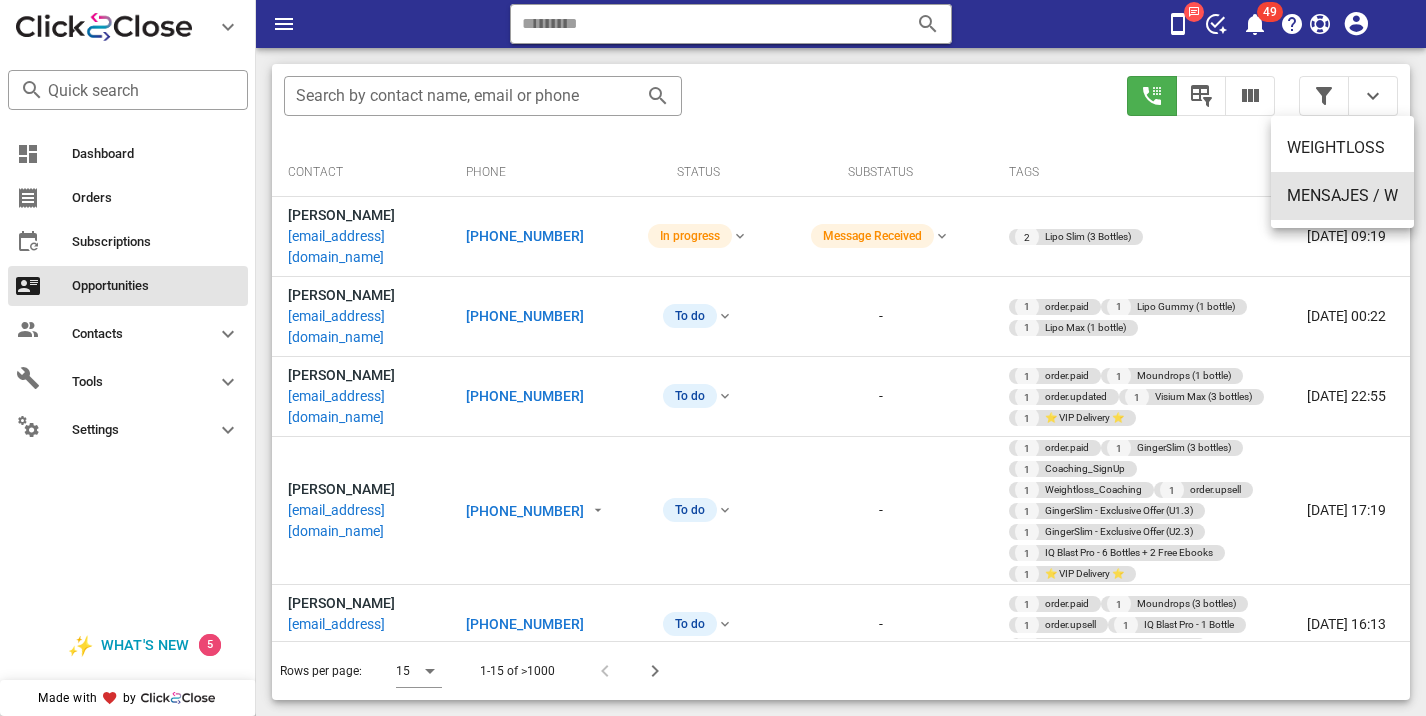 click on "MENSAJES / W" at bounding box center [1342, 196] 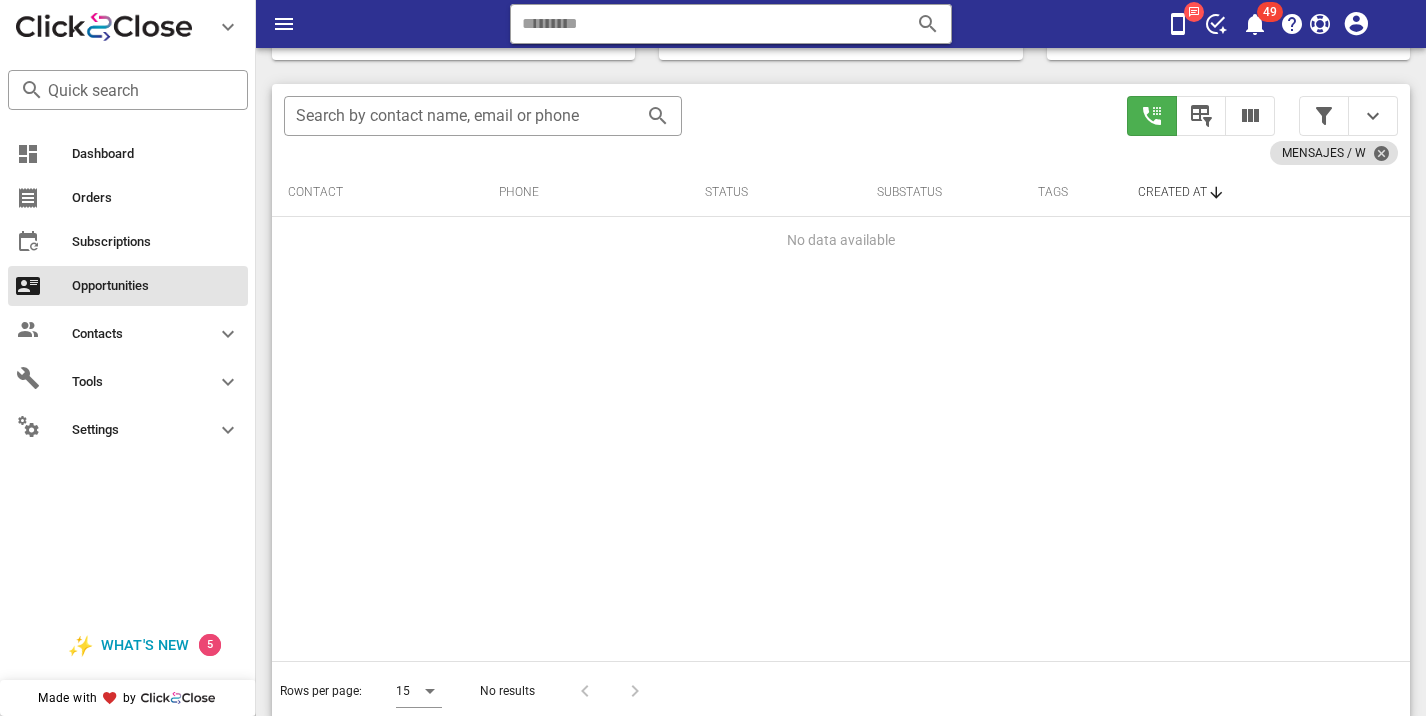 scroll, scrollTop: 376, scrollLeft: 0, axis: vertical 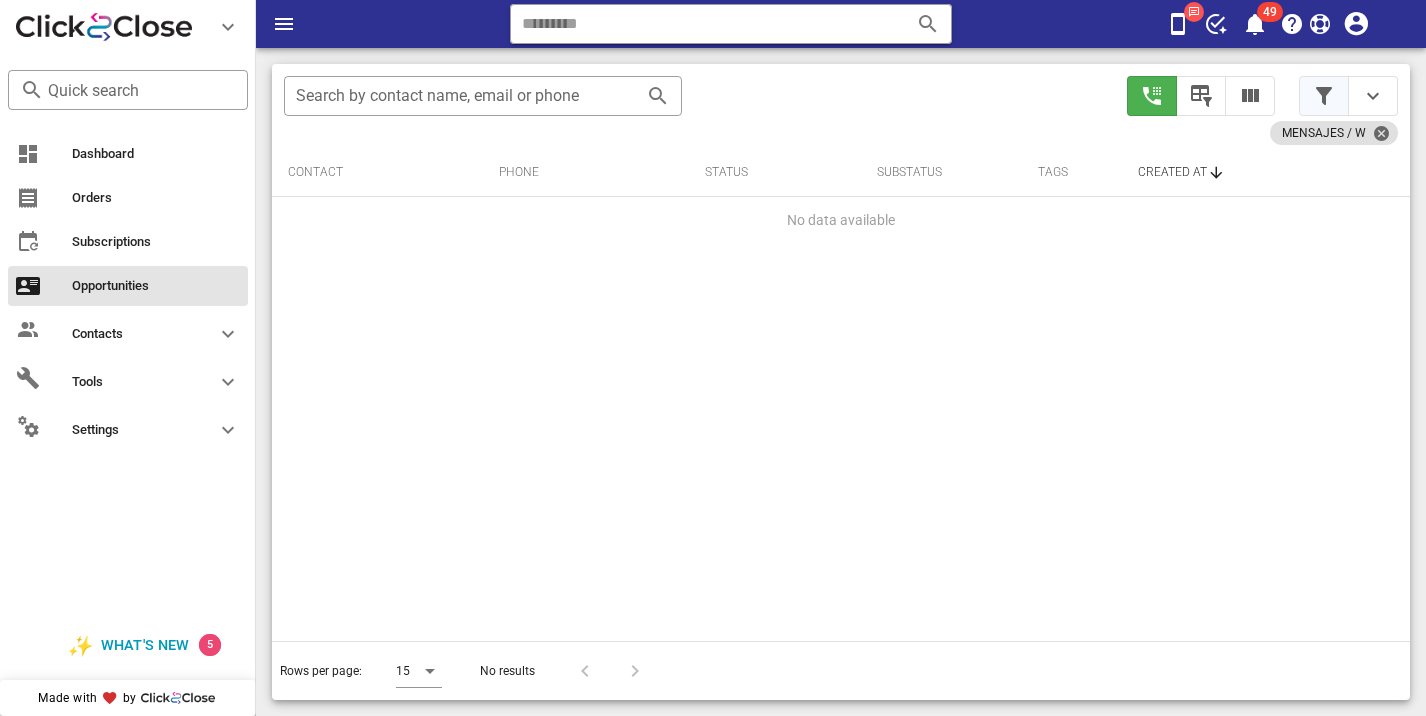 click at bounding box center [1324, 96] 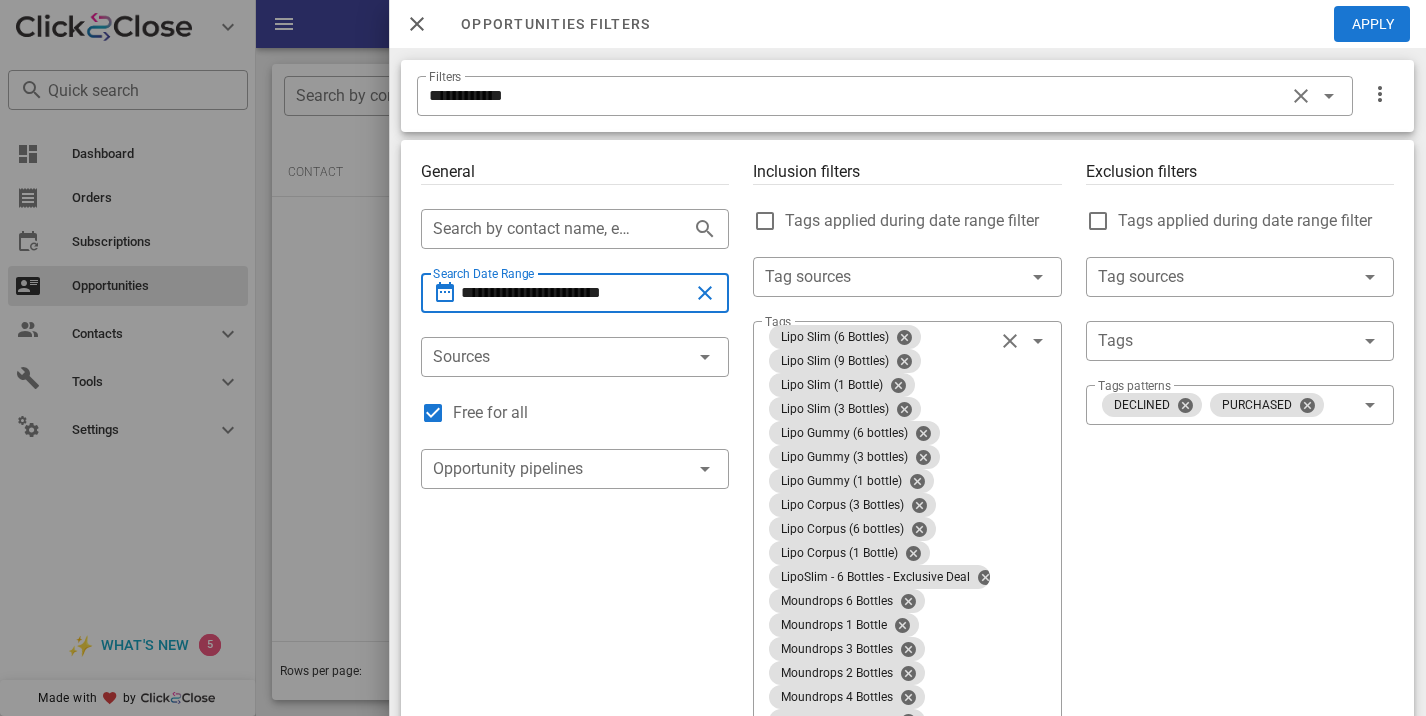 click on "**********" at bounding box center (575, 293) 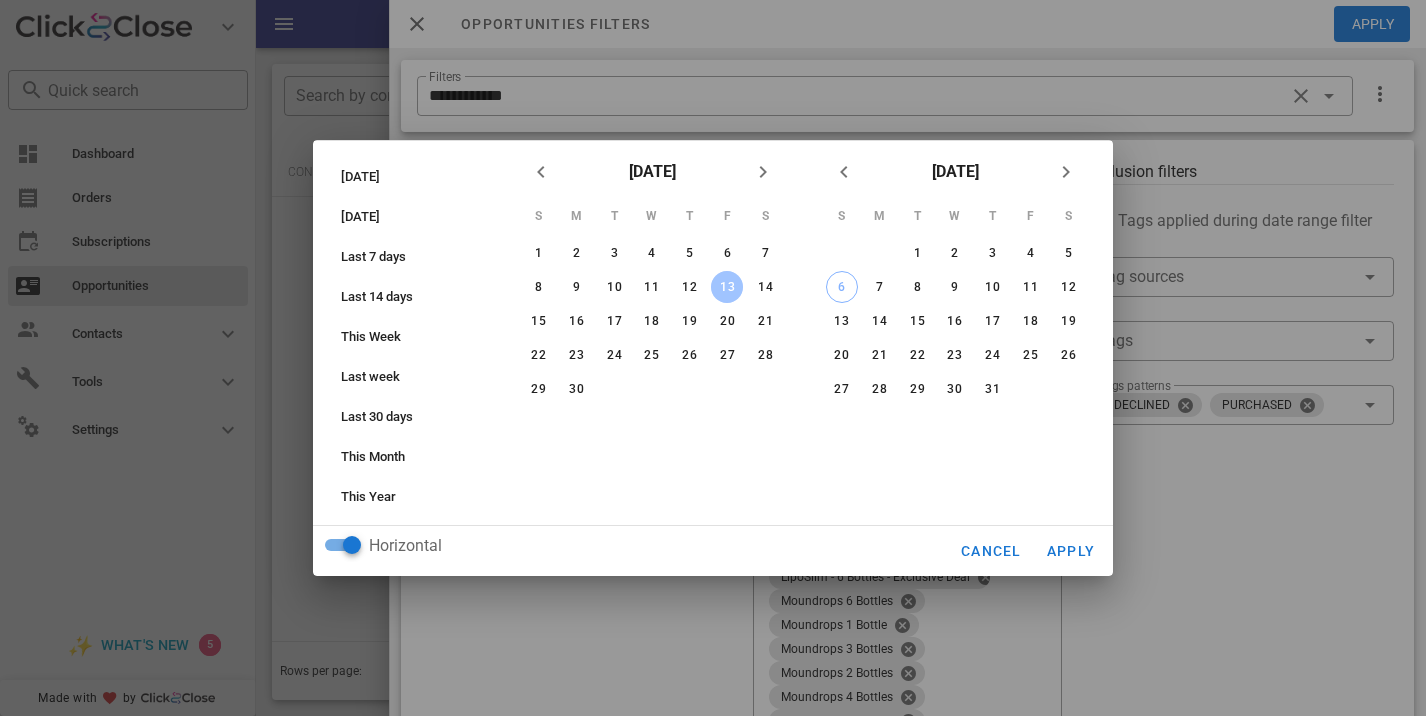 click on "13" at bounding box center (727, 287) 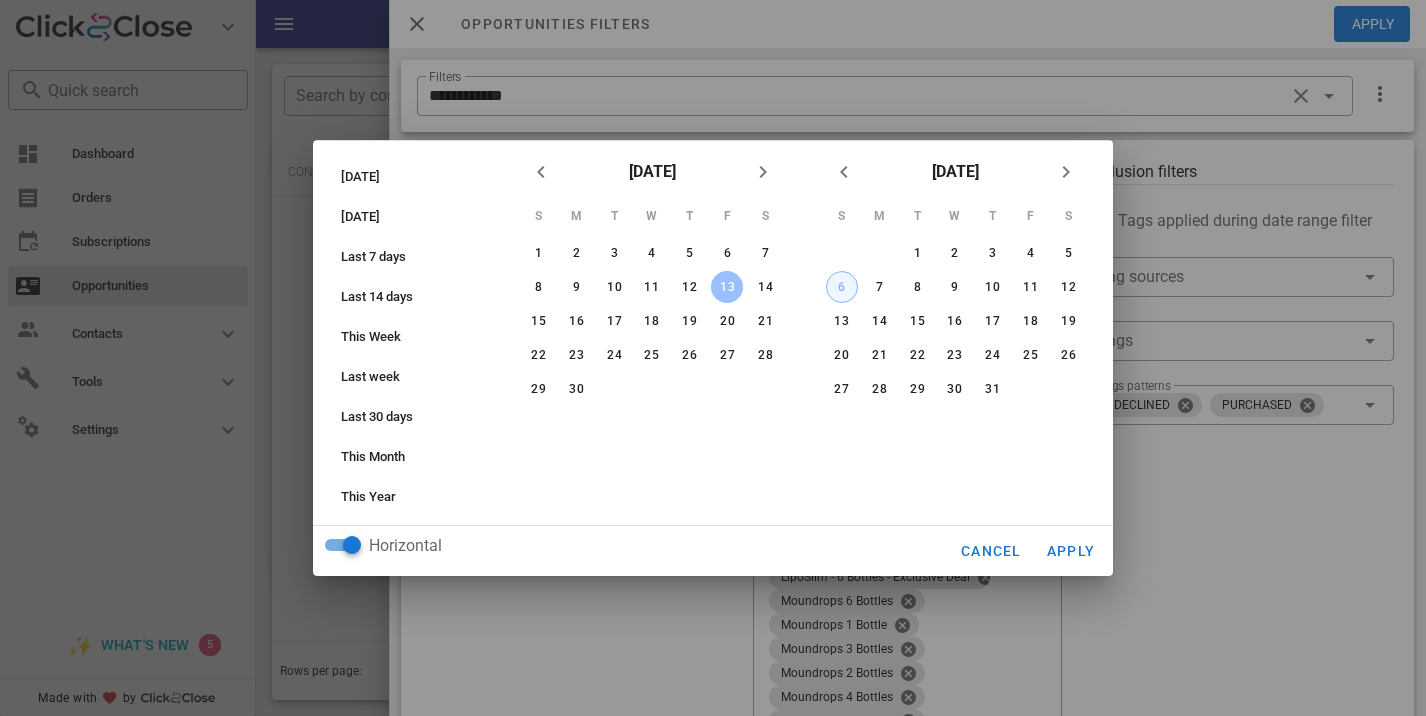 click on "6" at bounding box center [842, 287] 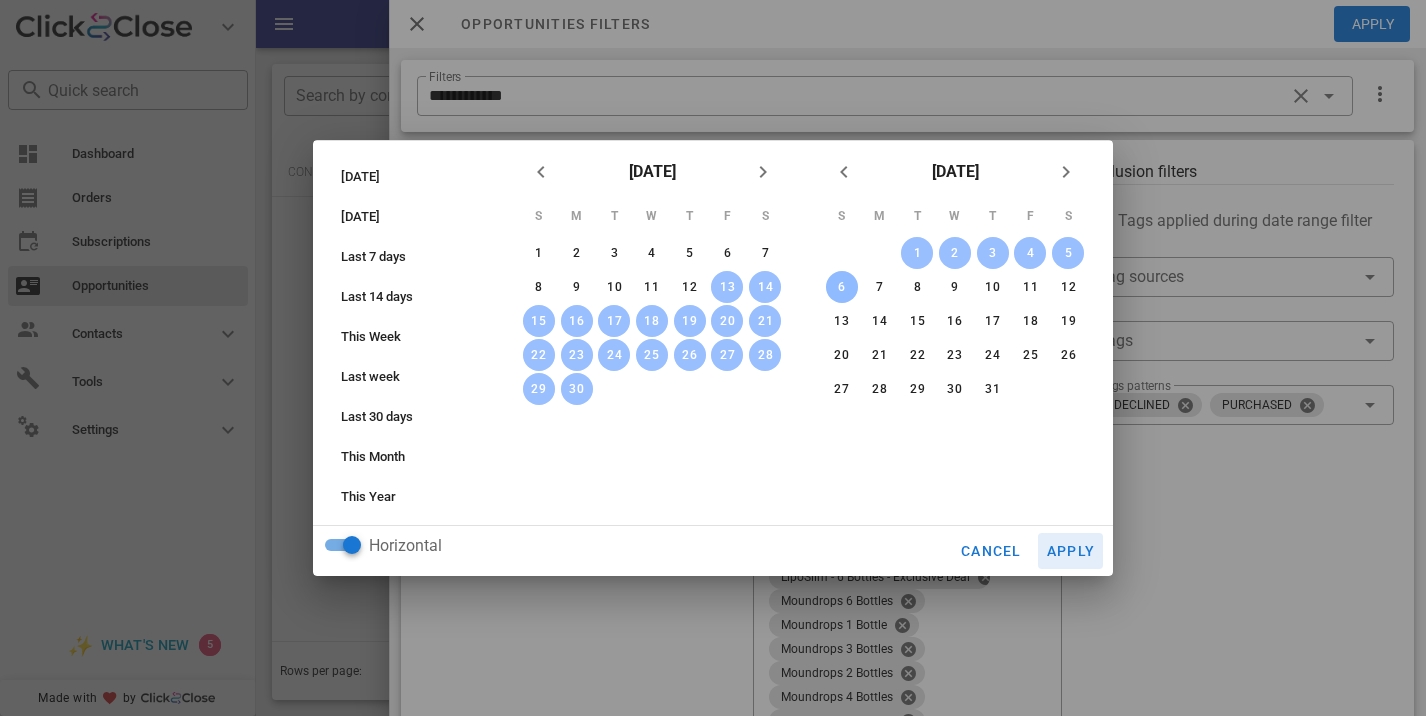 click on "Apply" at bounding box center [1071, 551] 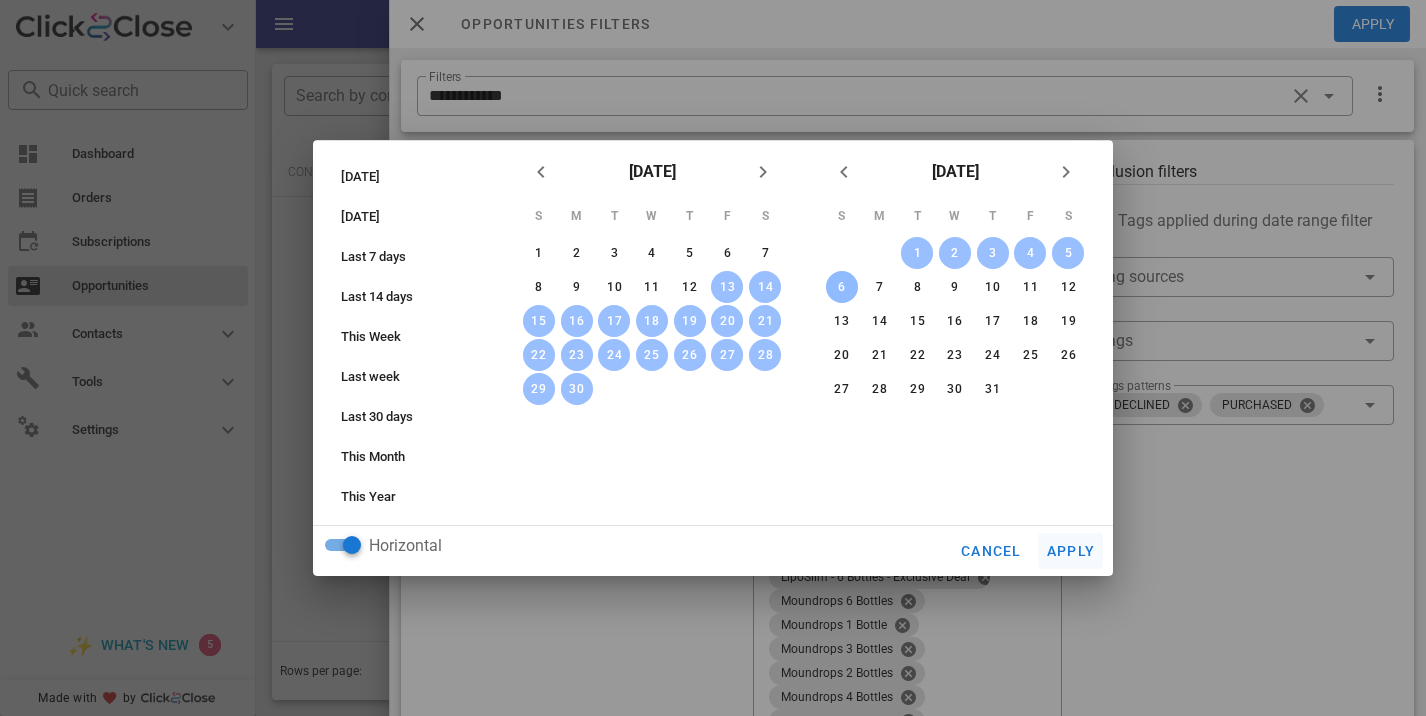 type 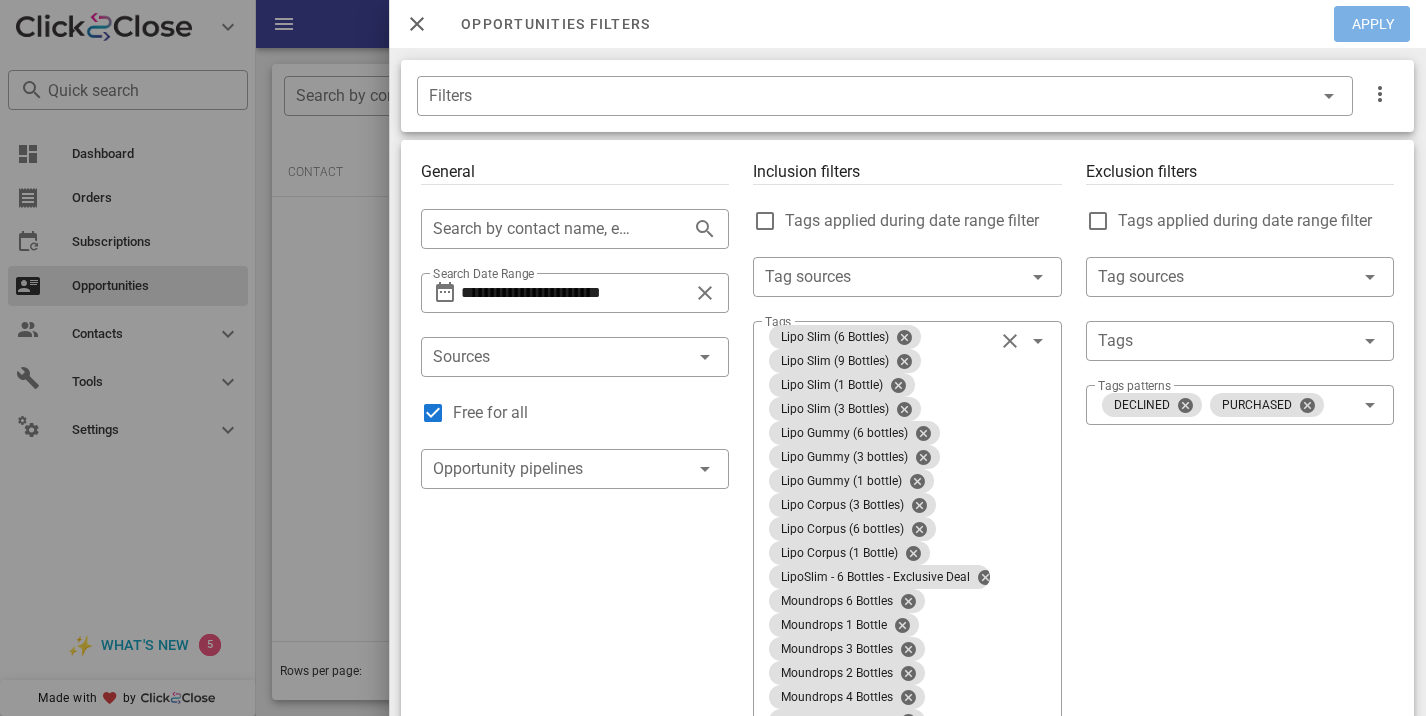 click on "Apply" at bounding box center [1373, 24] 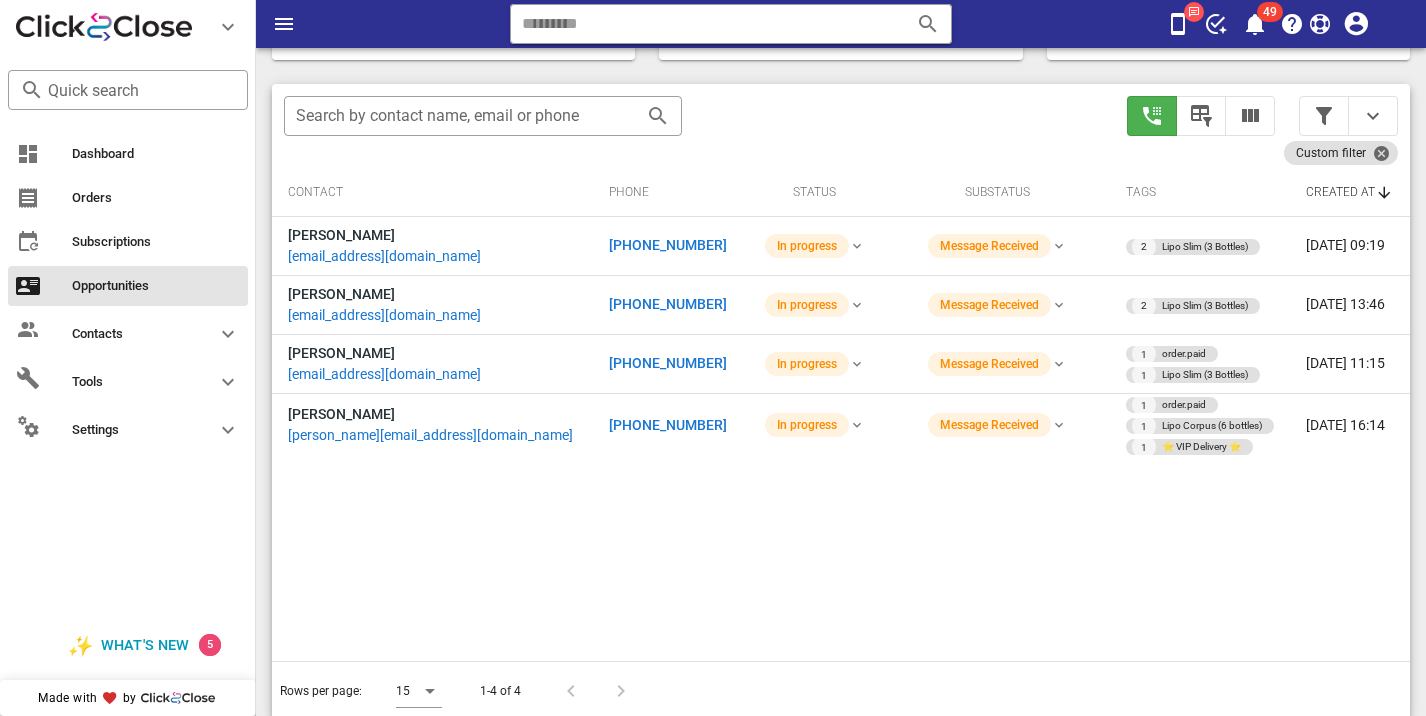 scroll, scrollTop: 376, scrollLeft: 0, axis: vertical 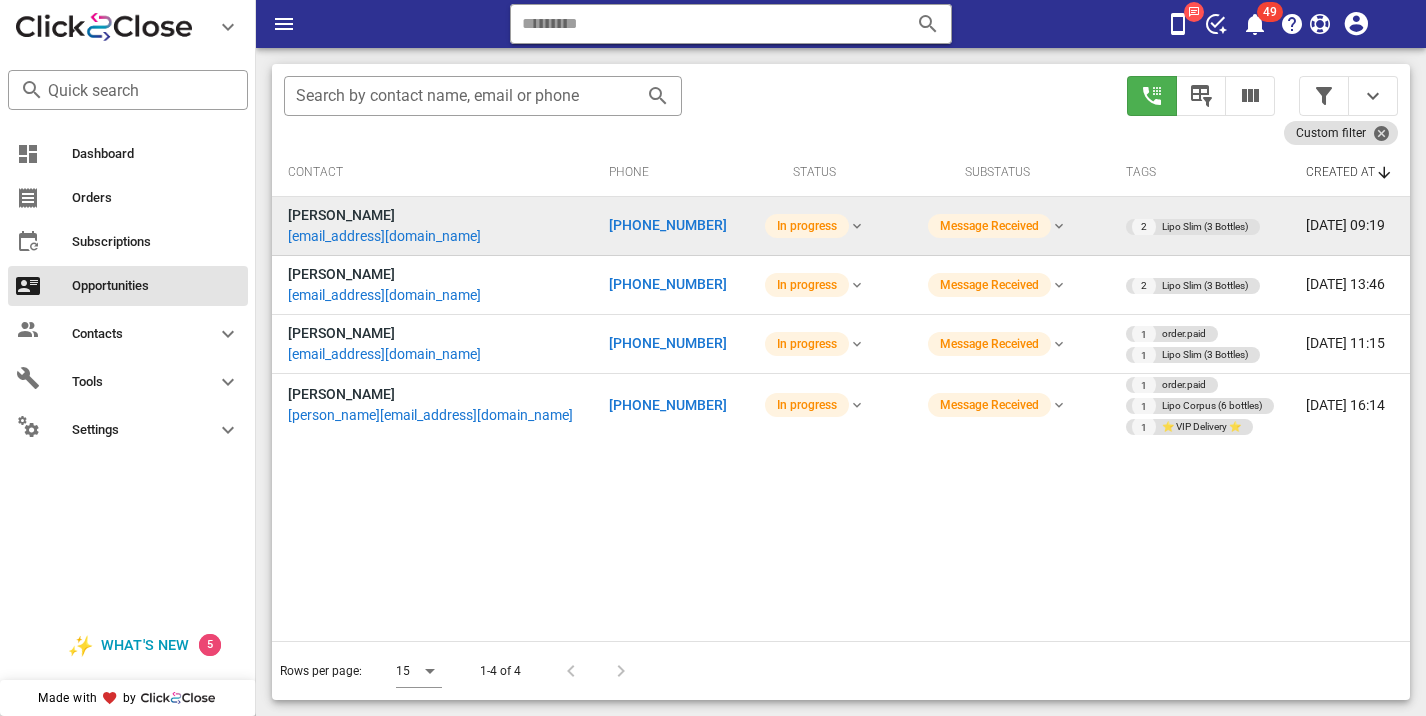 click on "+19253373546" at bounding box center (668, 225) 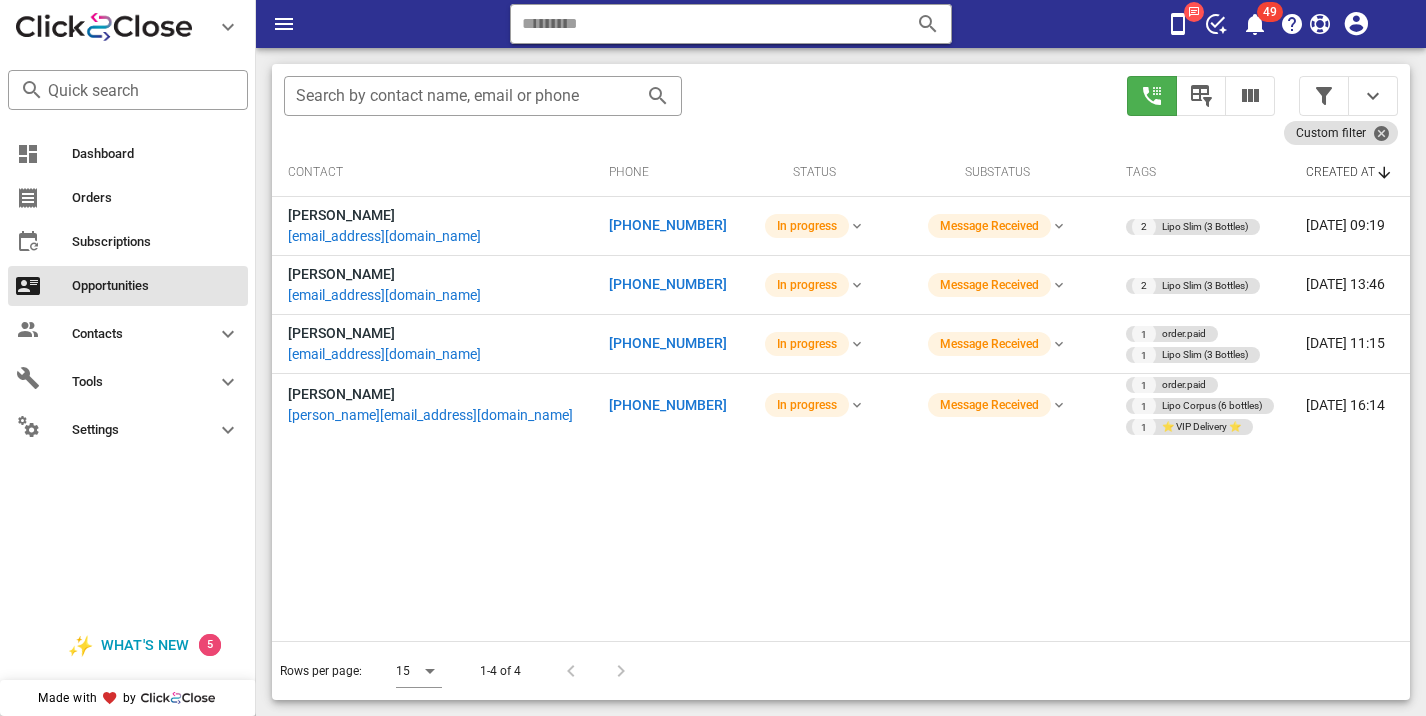 type on "**********" 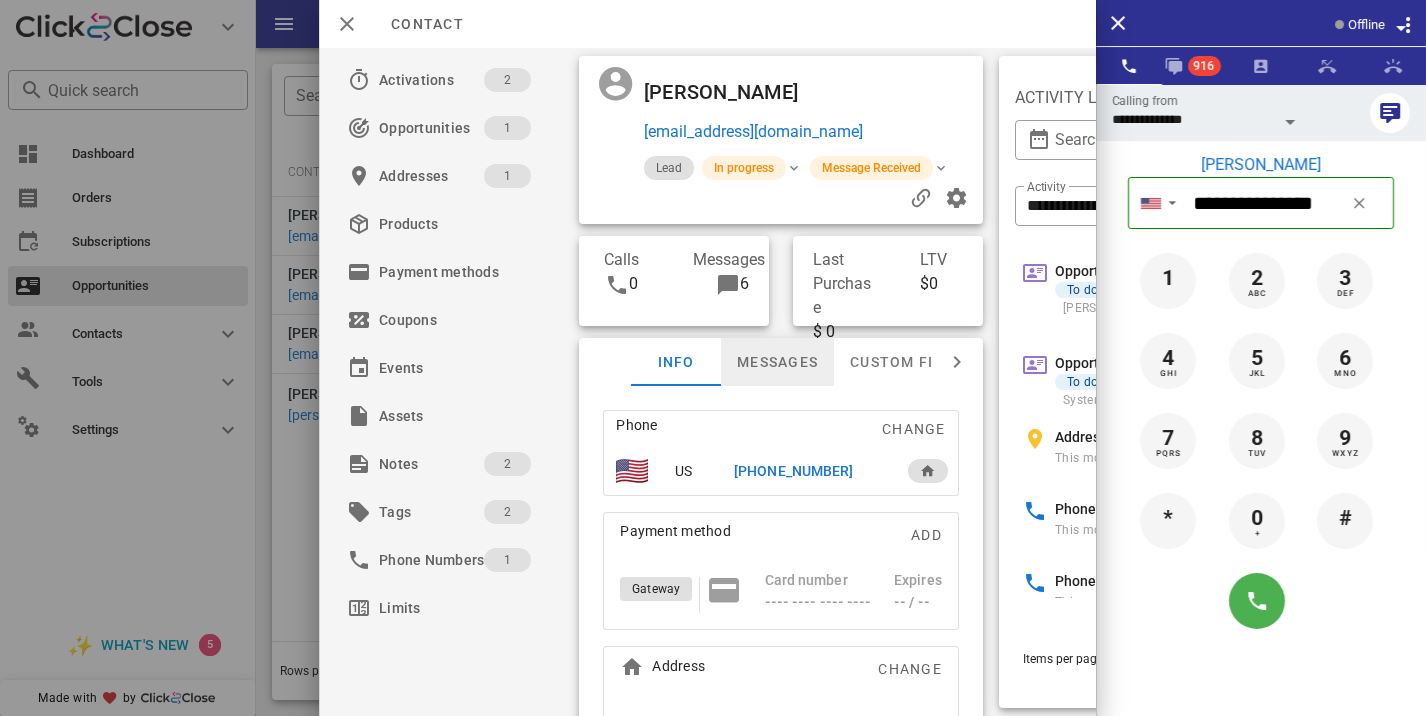 click on "Messages" at bounding box center (777, 362) 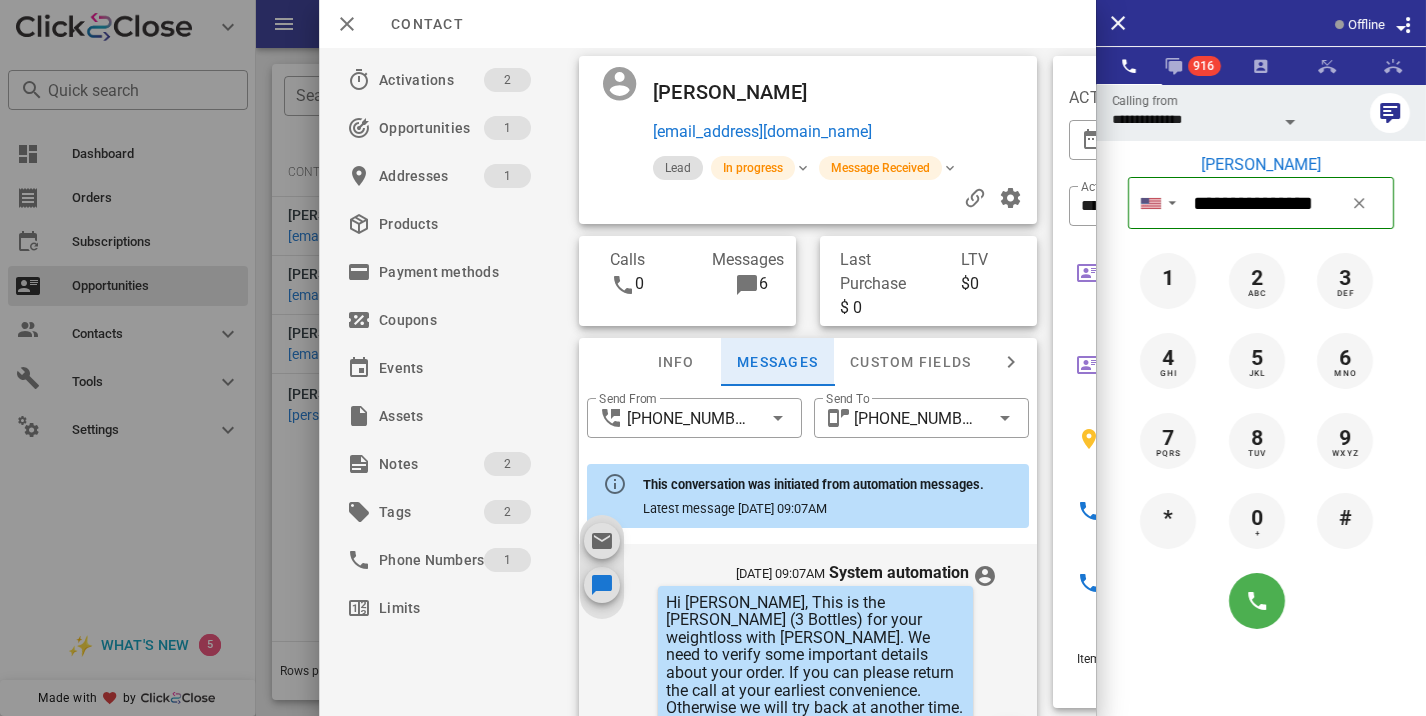 scroll, scrollTop: 772, scrollLeft: 0, axis: vertical 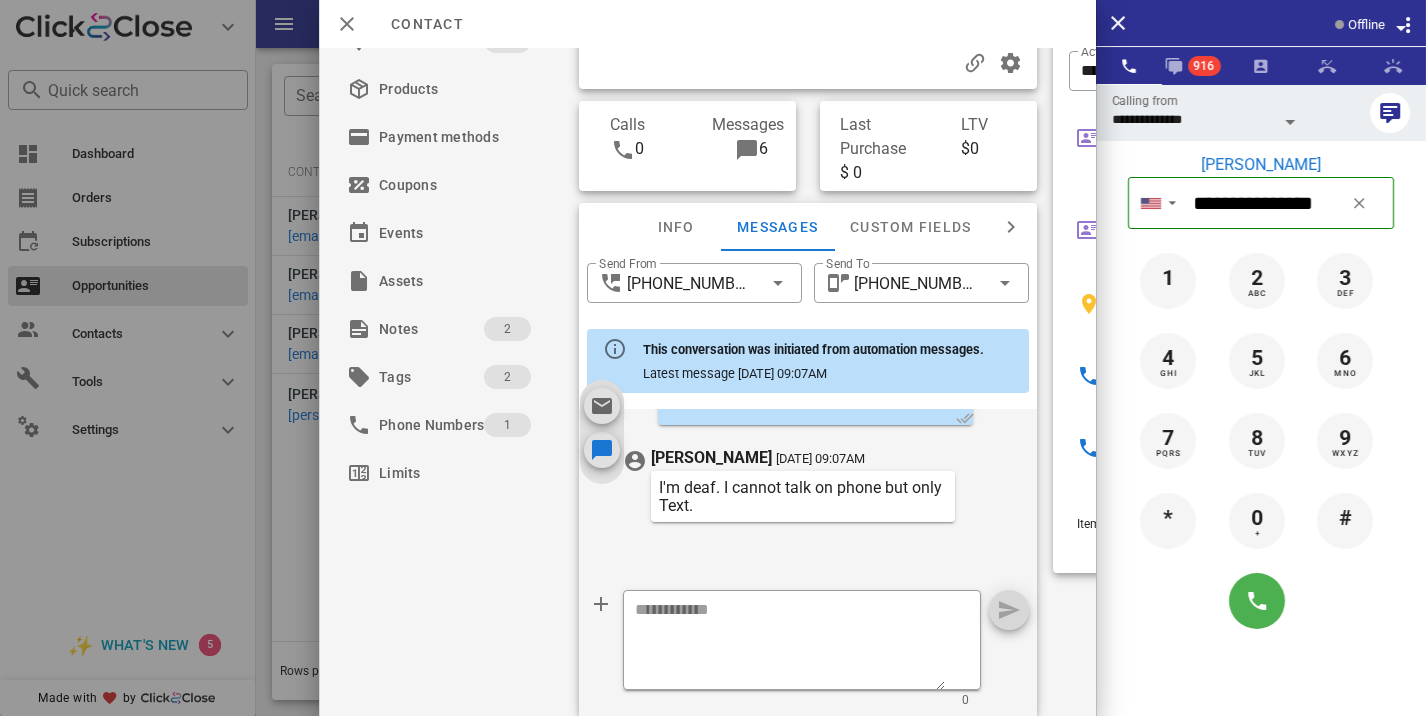 drag, startPoint x: 770, startPoint y: 522, endPoint x: 655, endPoint y: 500, distance: 117.08544 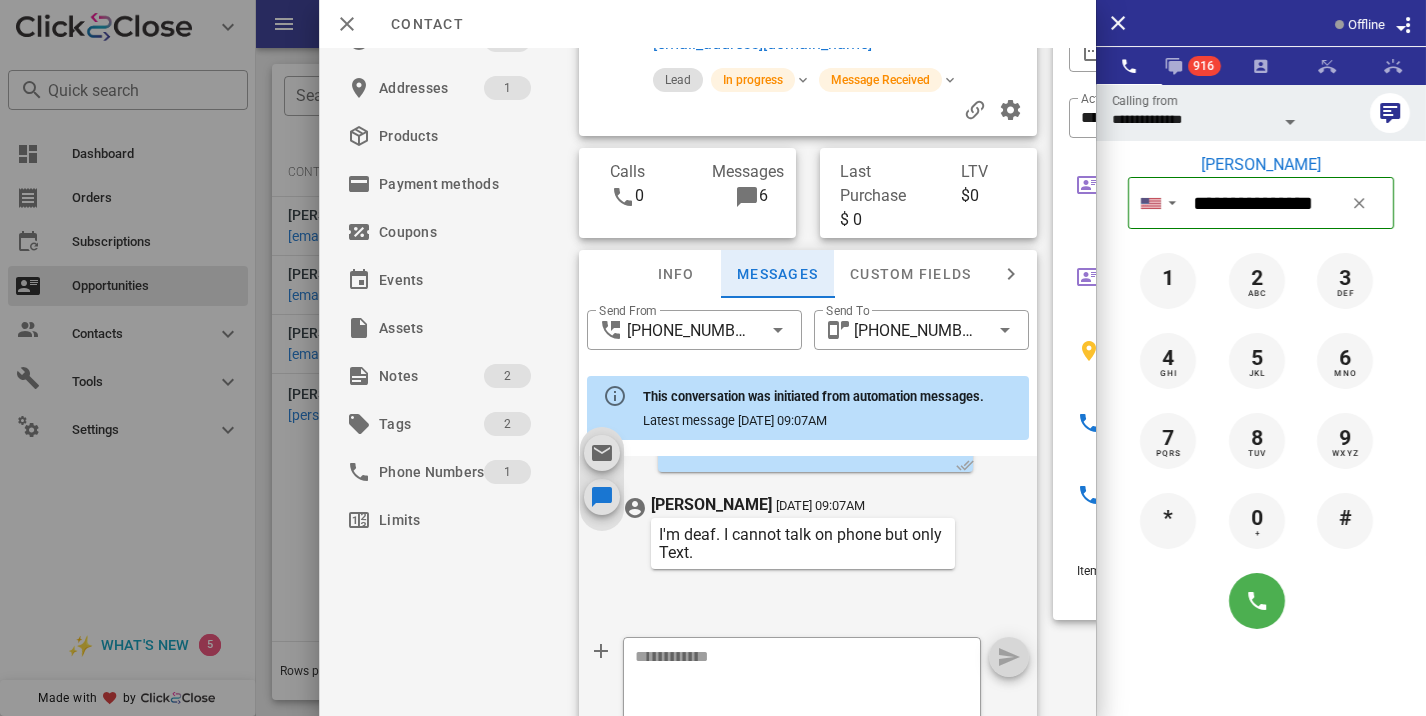 scroll, scrollTop: 0, scrollLeft: 0, axis: both 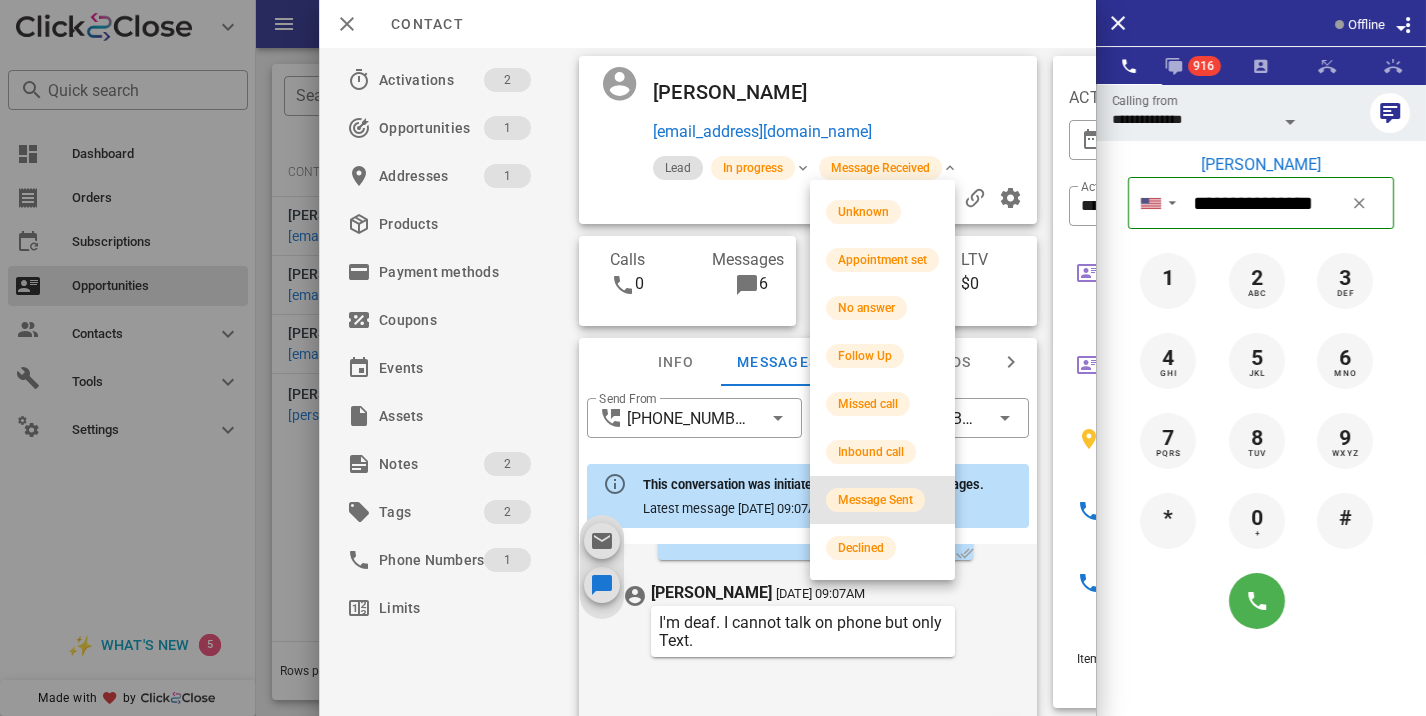 click on "Message Sent" at bounding box center (875, 500) 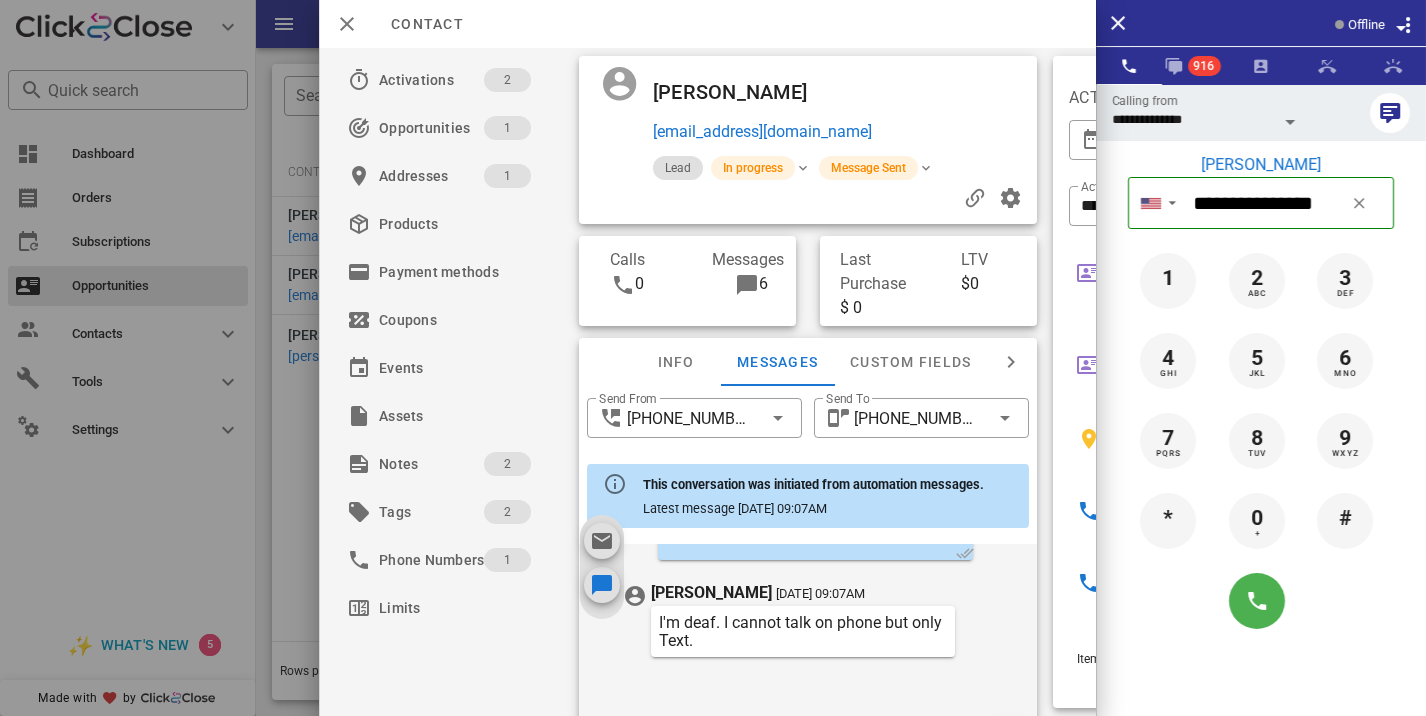 click at bounding box center [713, 358] 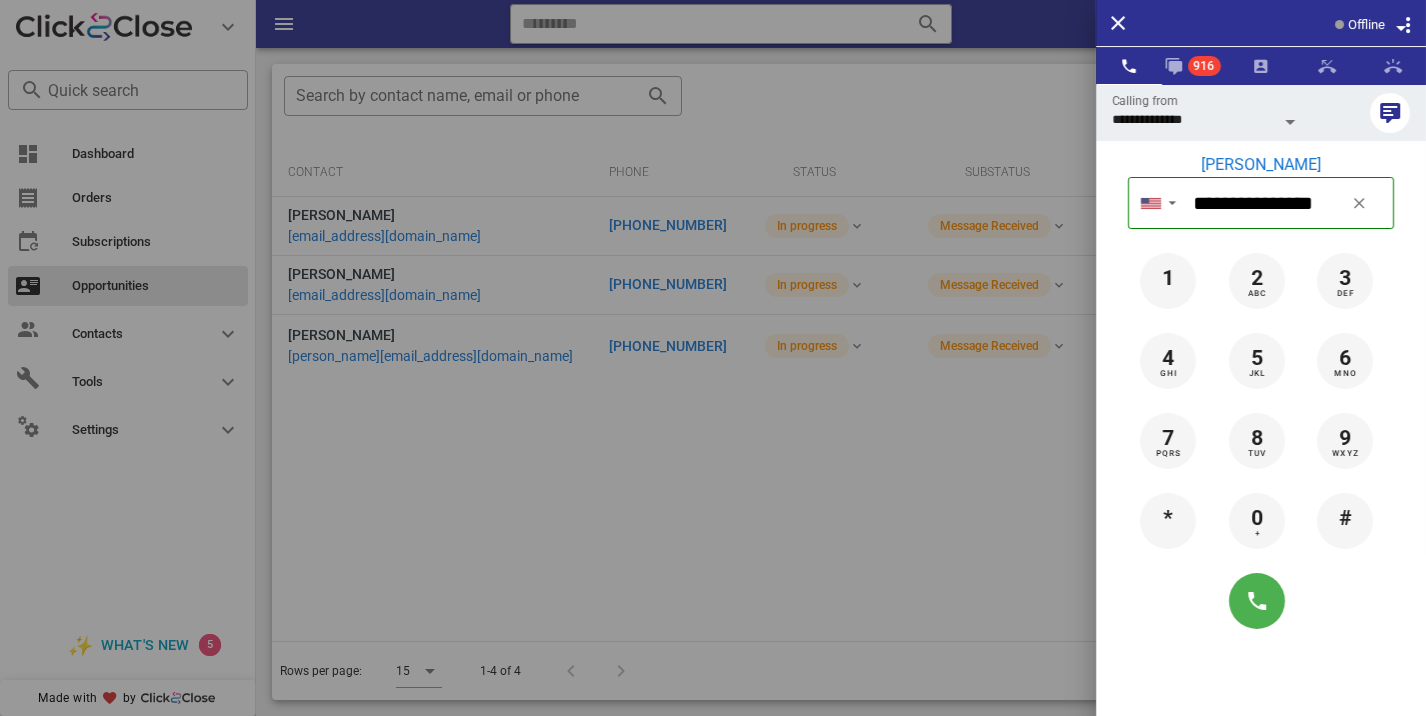 click at bounding box center [713, 358] 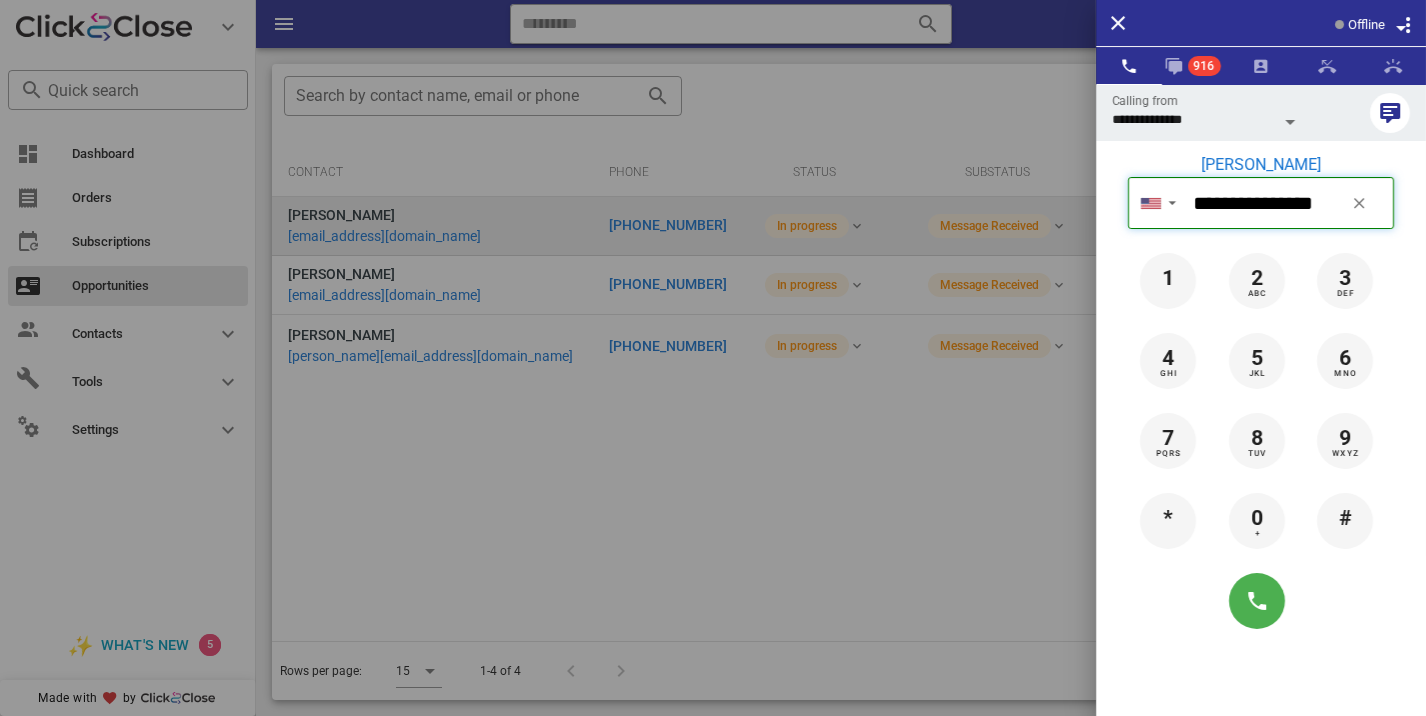 type 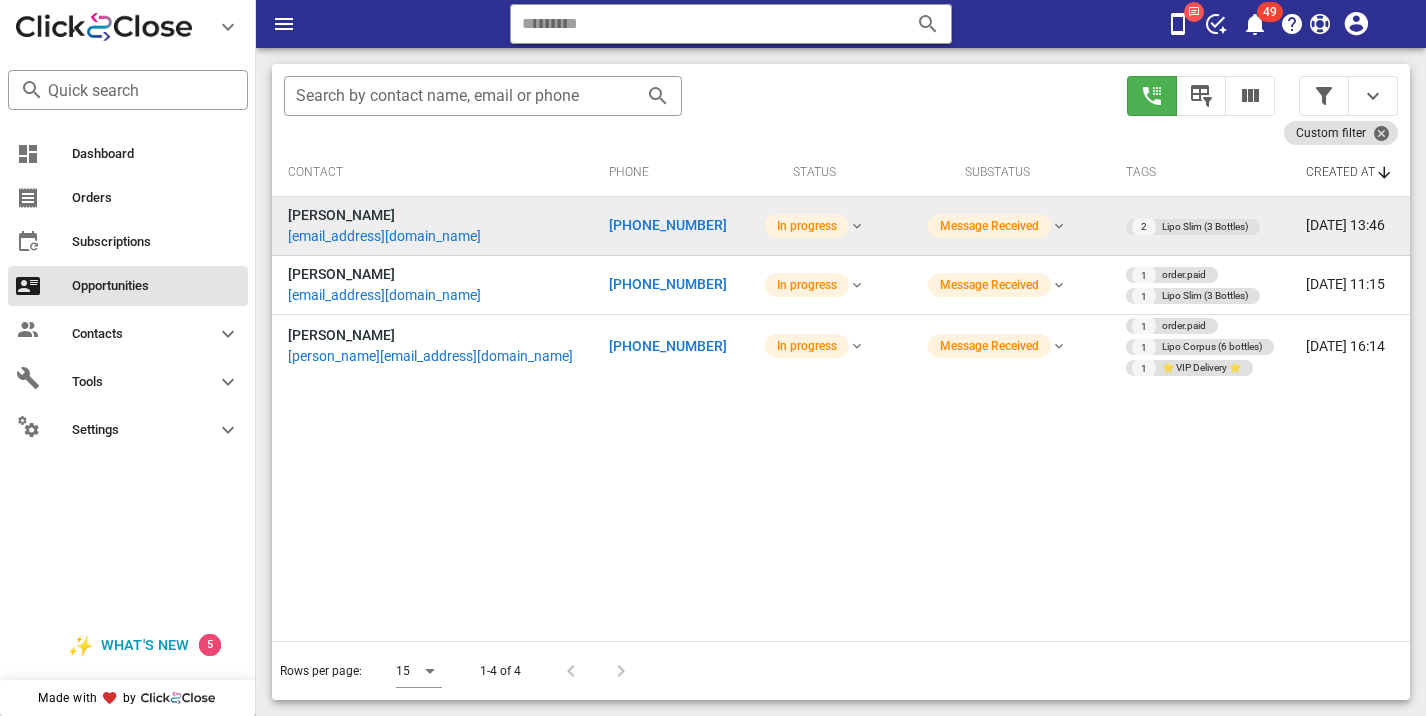 click on "+15032016754" at bounding box center [668, 225] 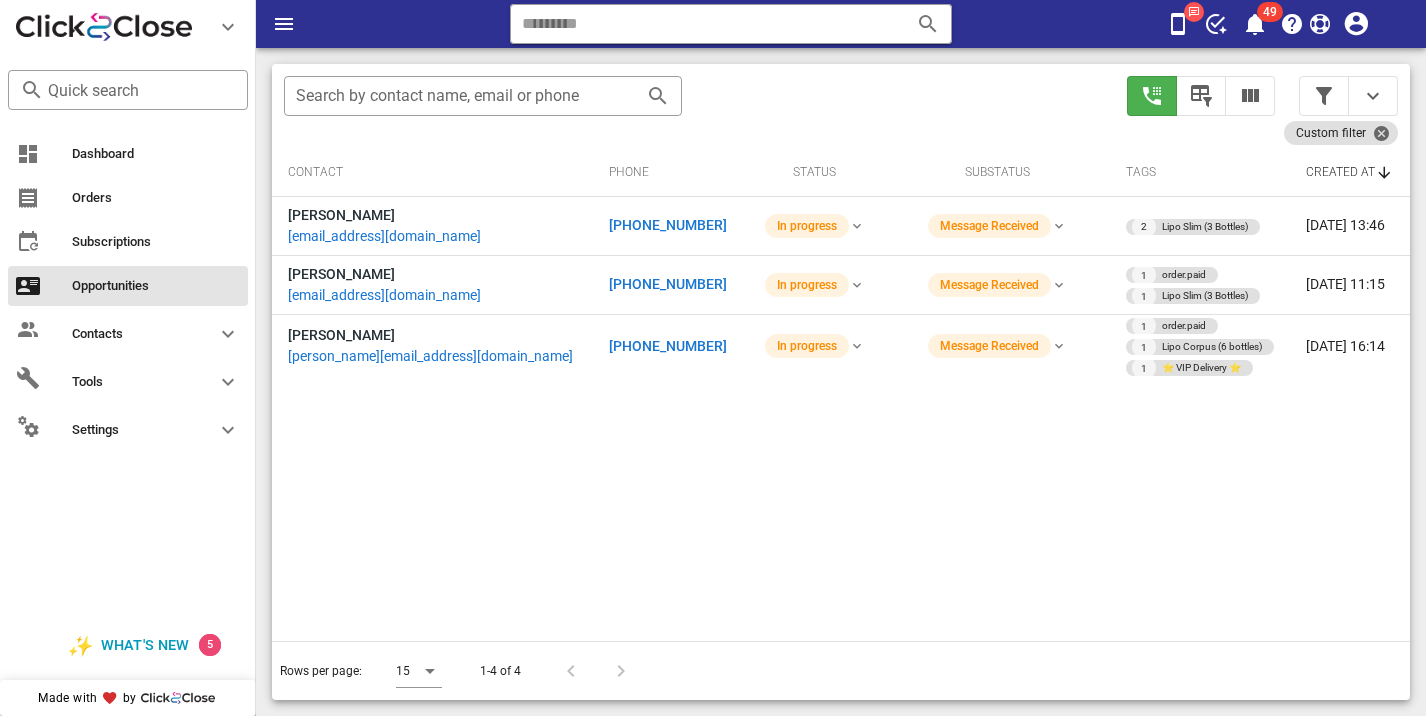 type on "**********" 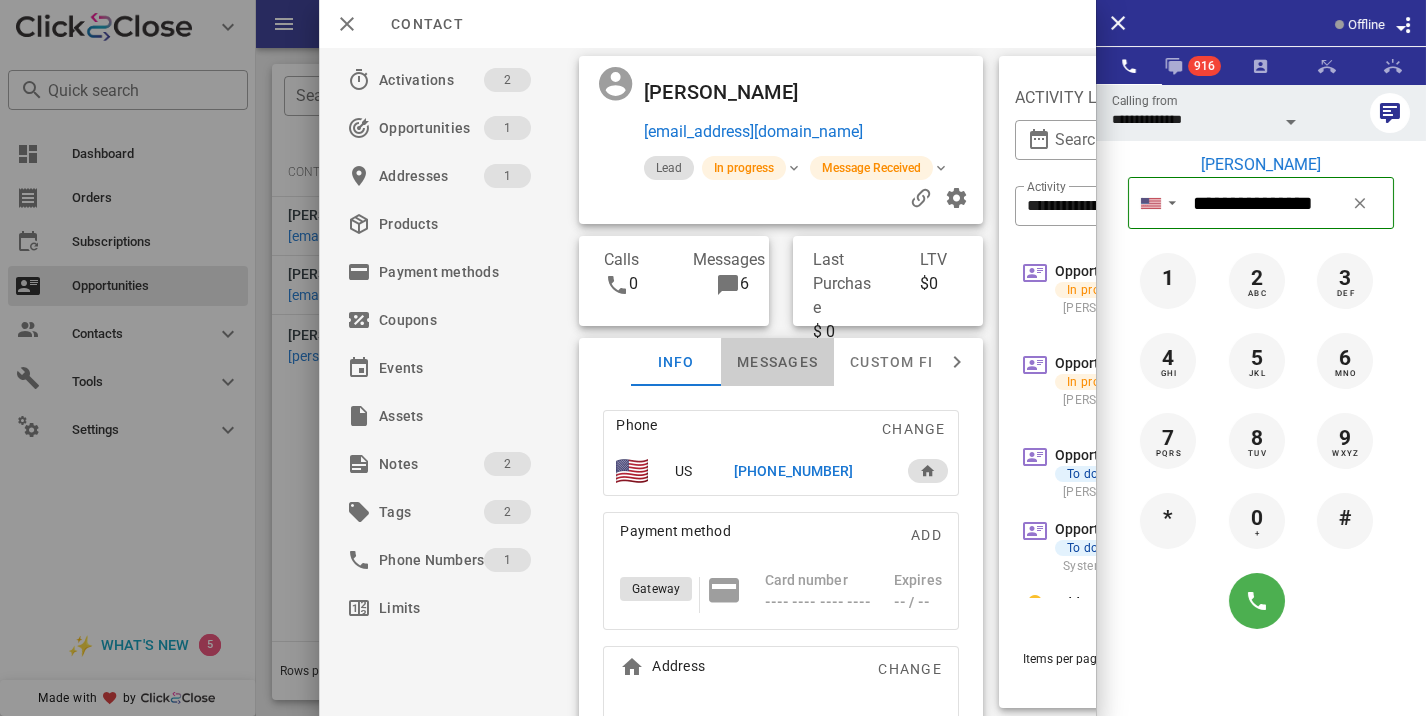 click on "Messages" at bounding box center (777, 362) 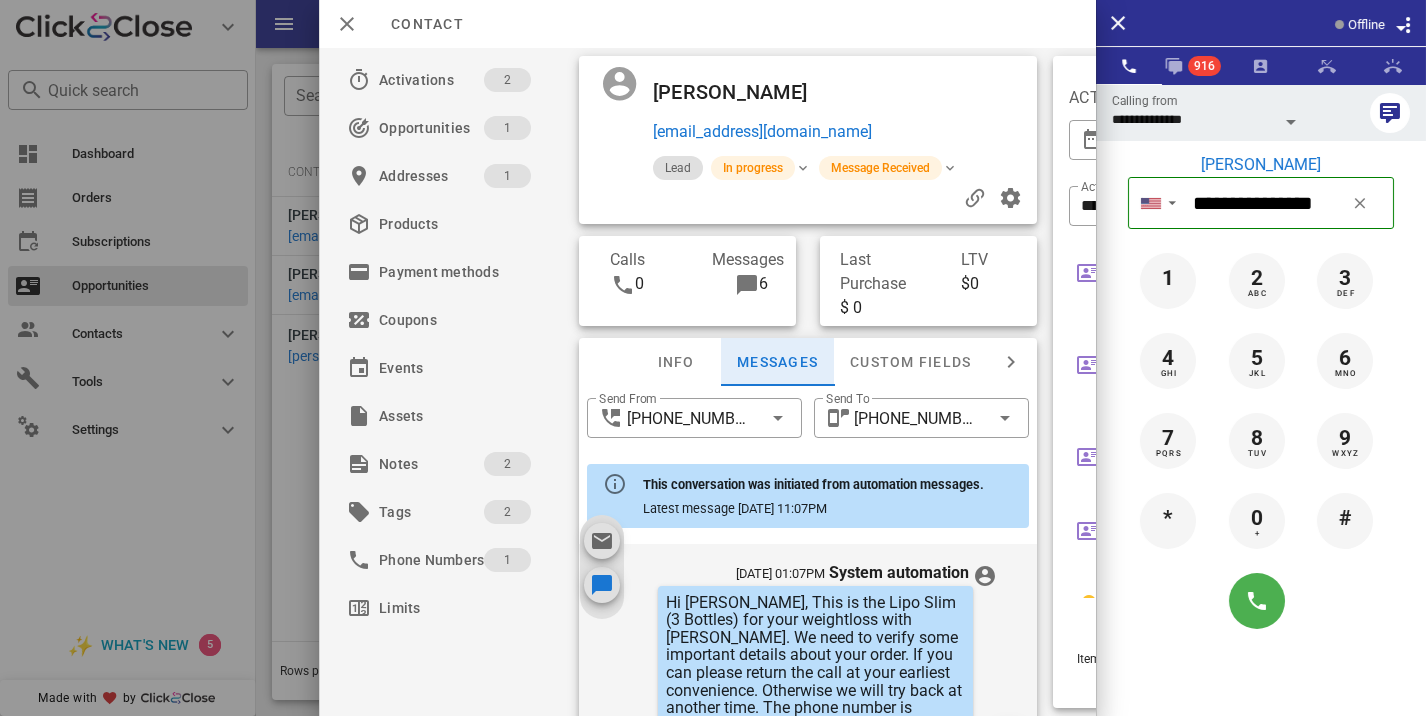 scroll, scrollTop: 1052, scrollLeft: 0, axis: vertical 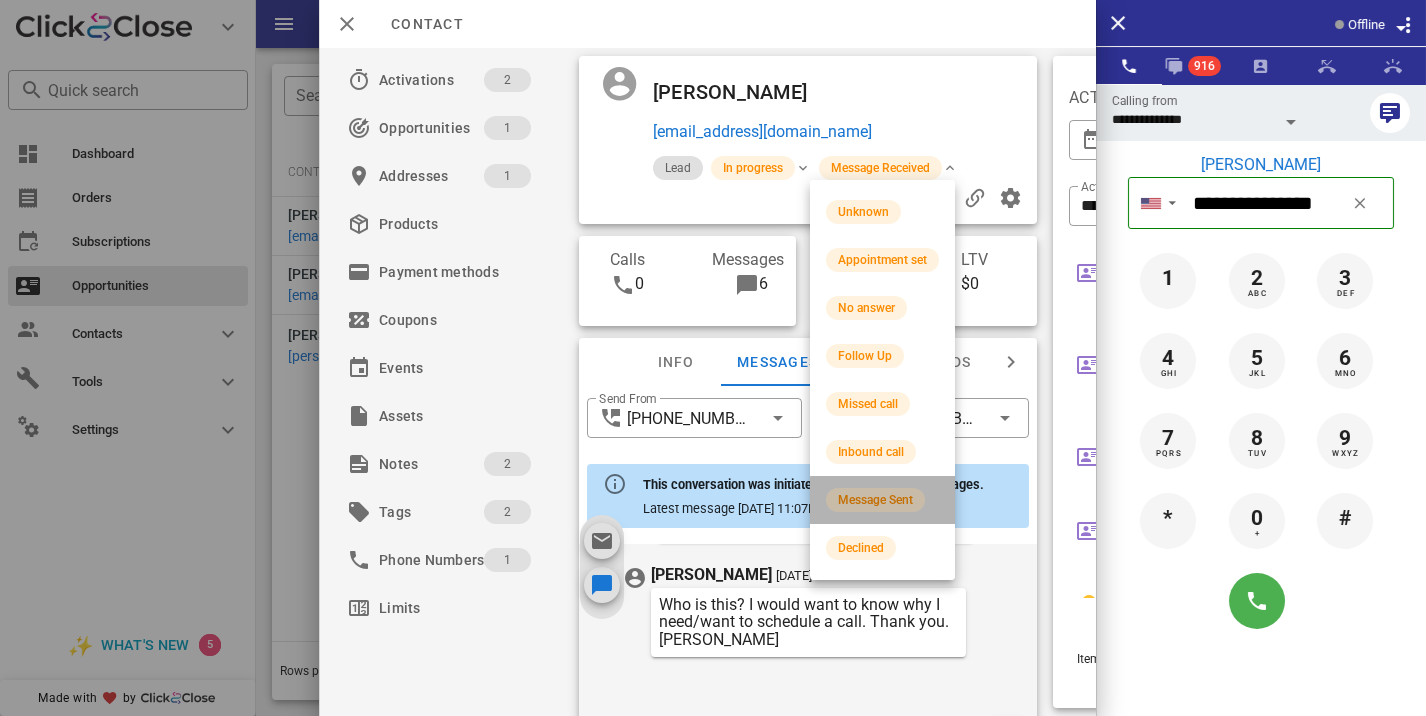 click on "Message Sent" at bounding box center (875, 500) 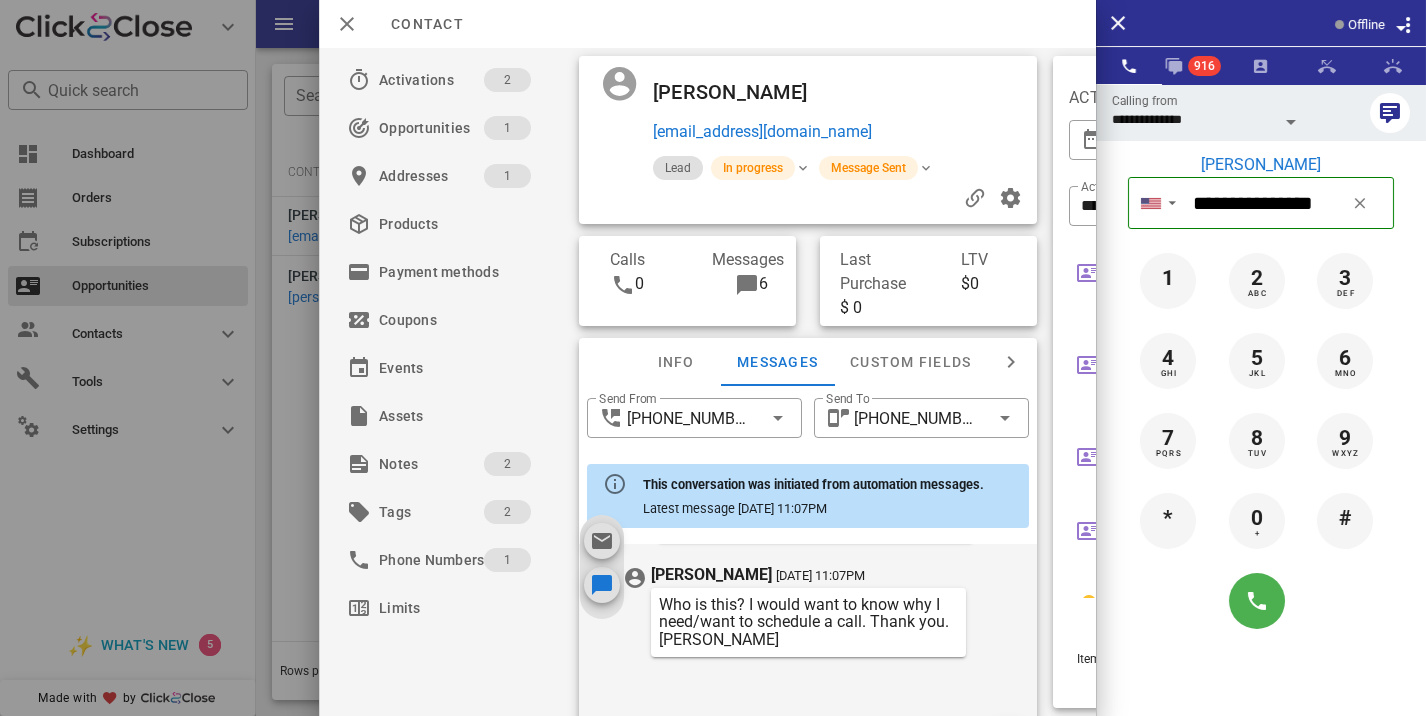 click at bounding box center [713, 358] 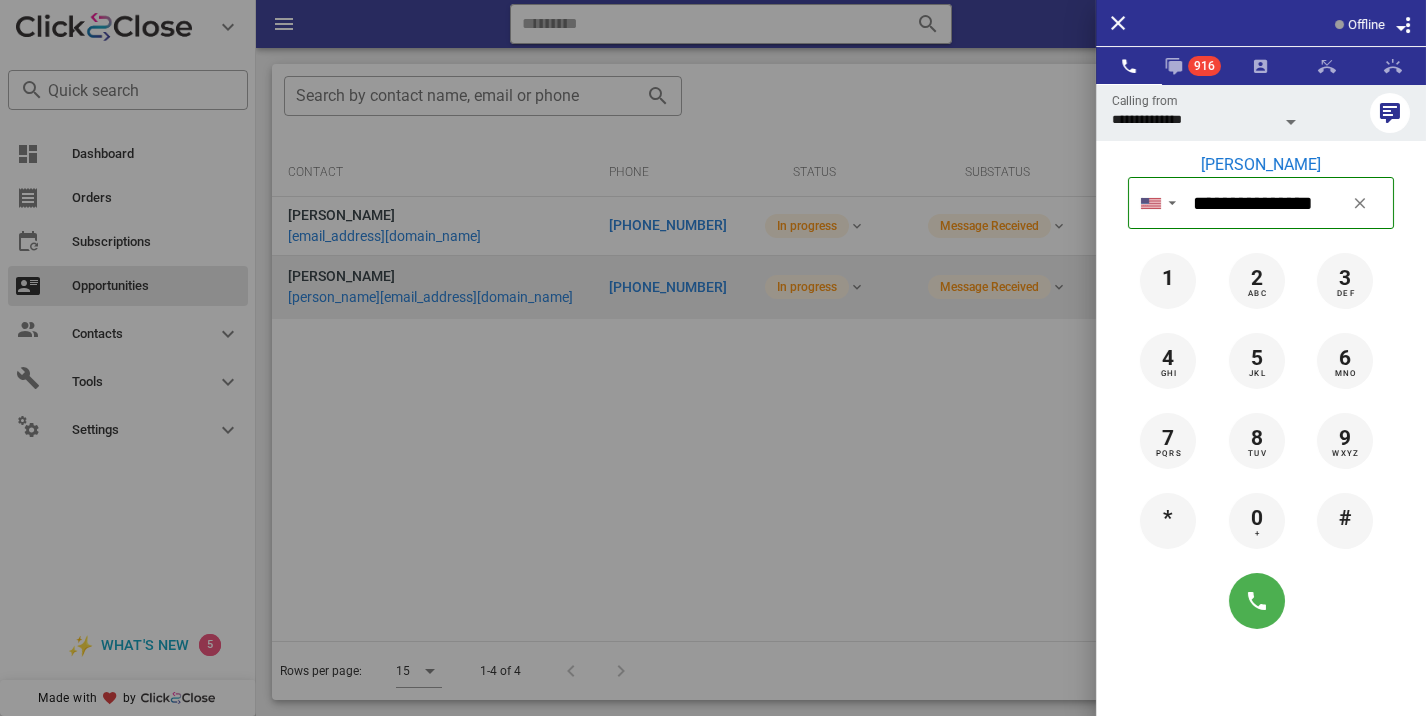 click at bounding box center (713, 358) 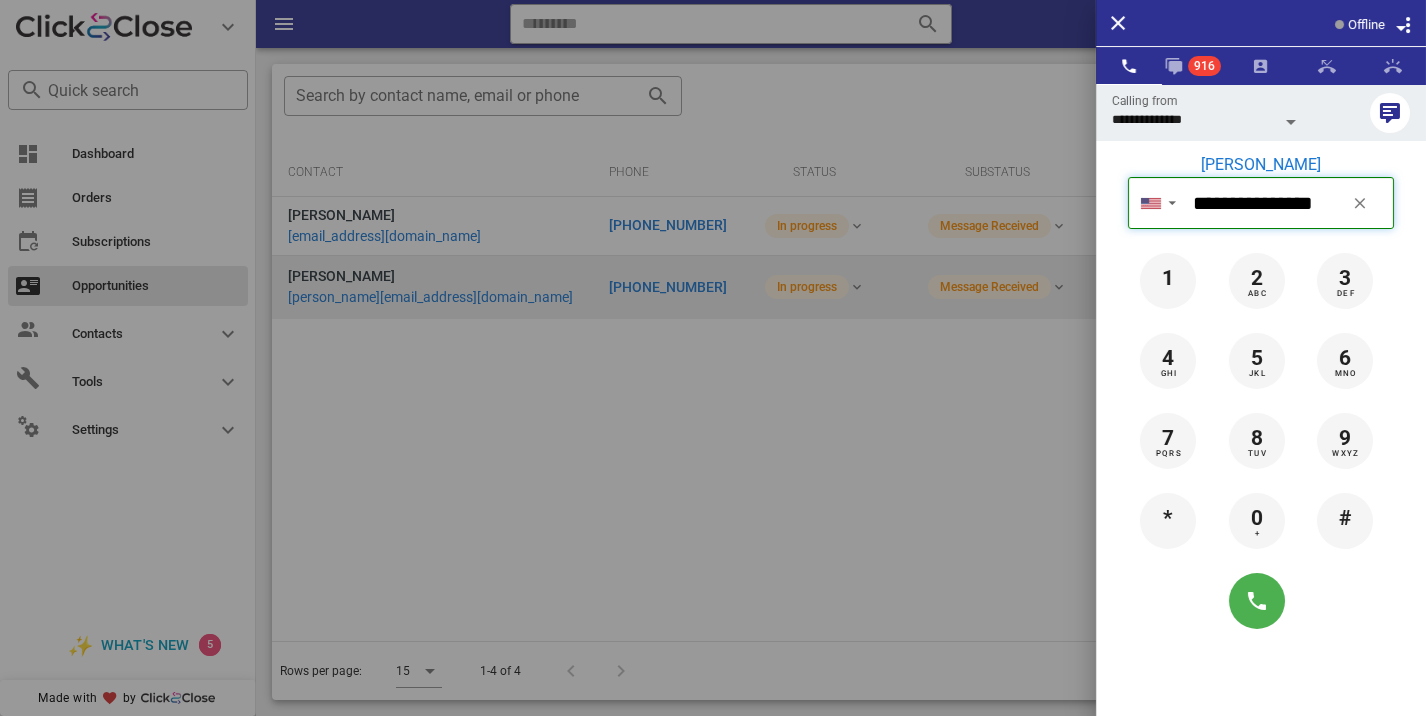 type 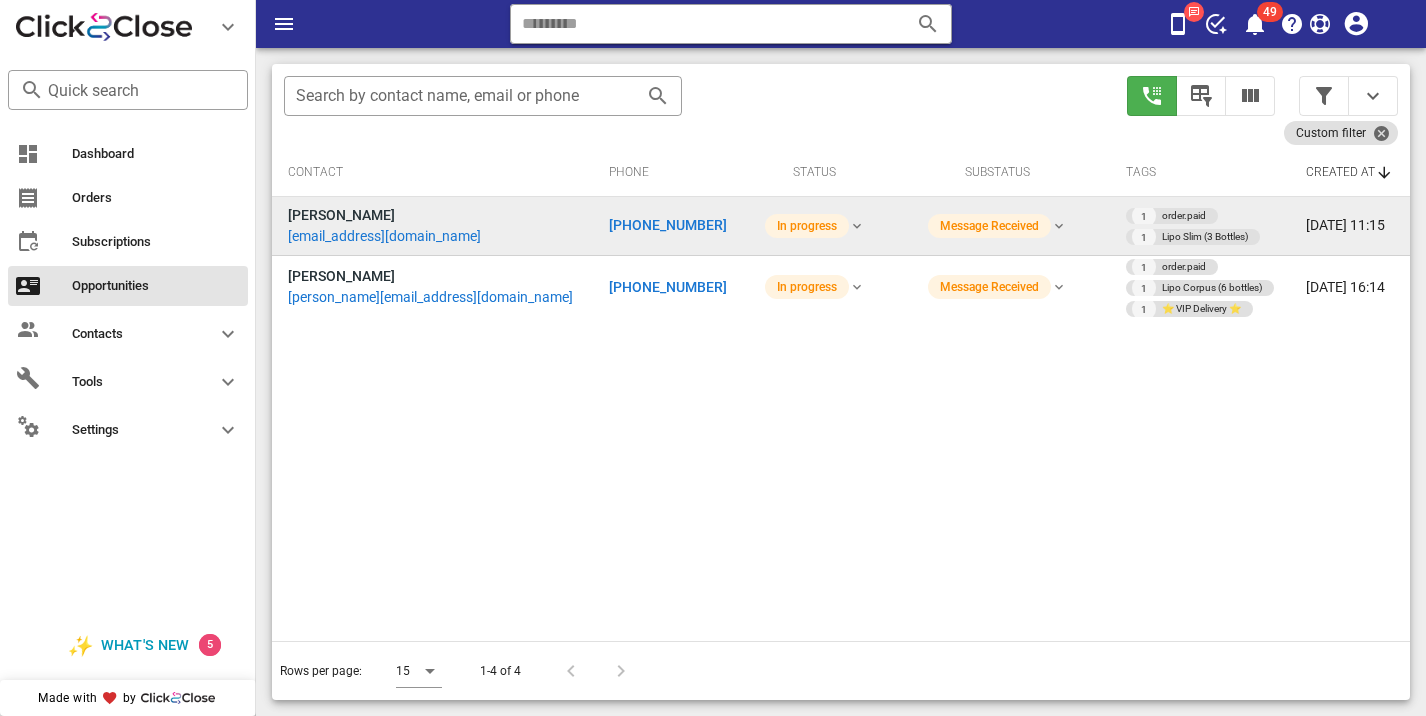 click on "+12073373371" at bounding box center (669, 226) 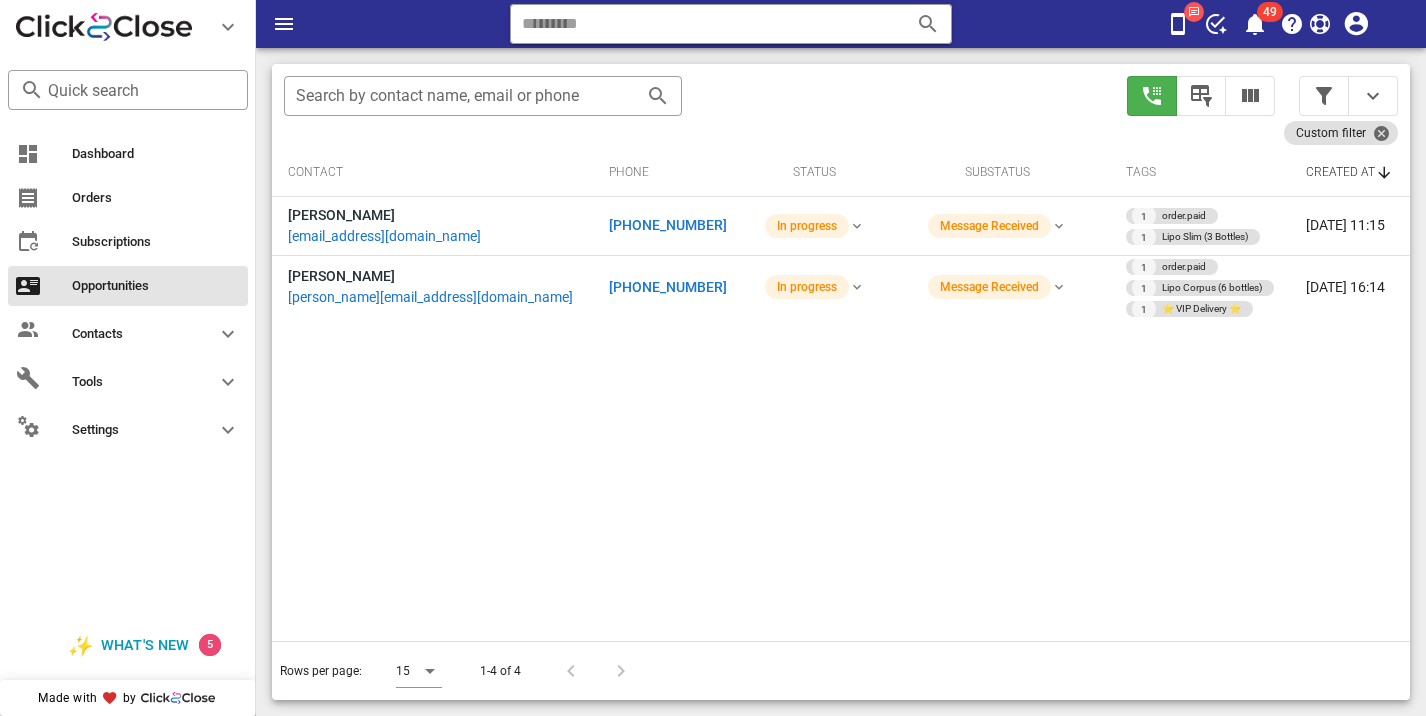 type on "**********" 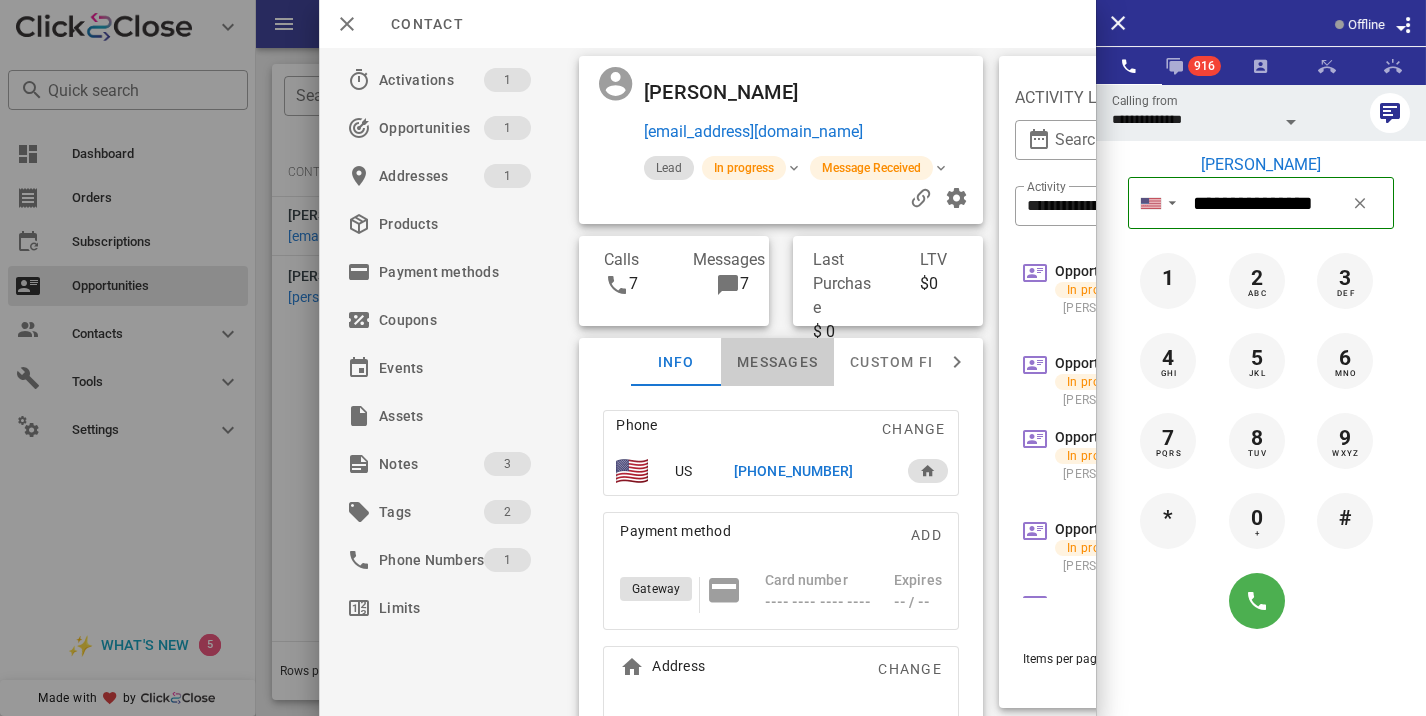 click on "Messages" at bounding box center [777, 362] 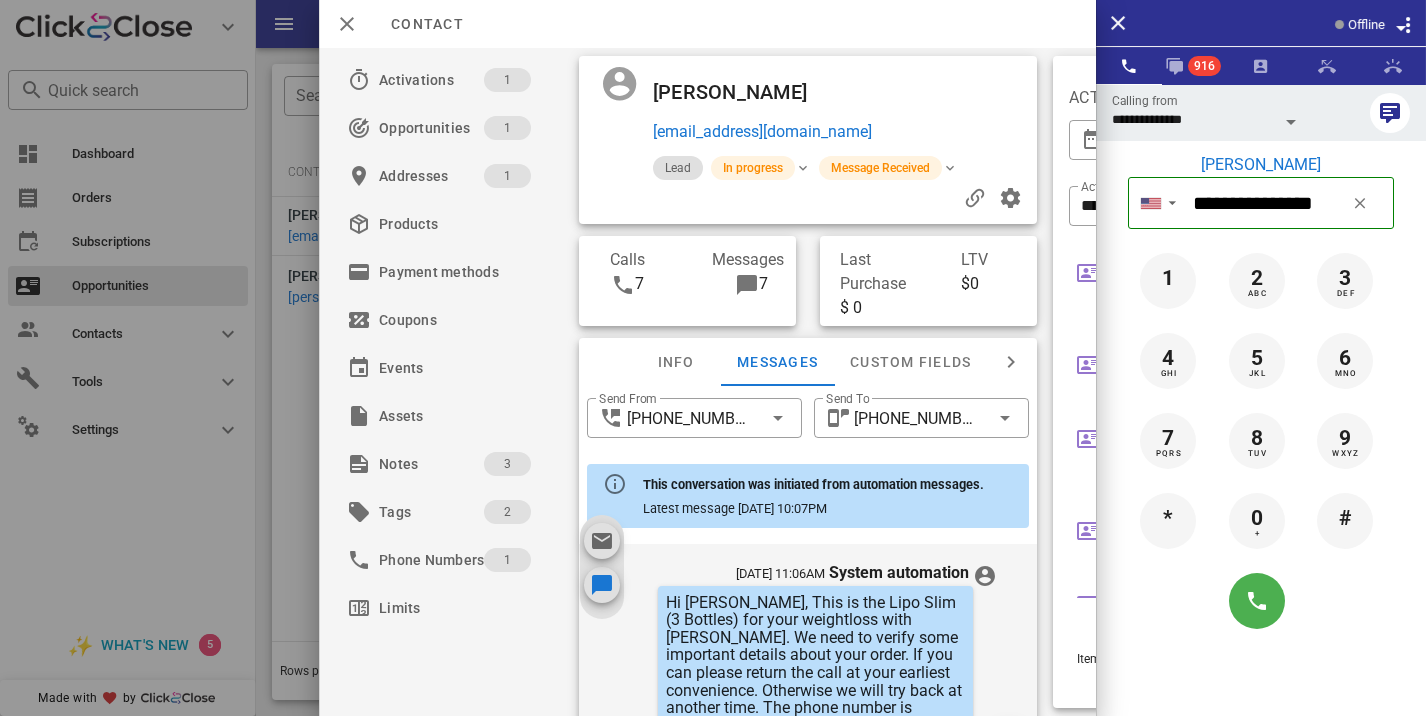 scroll, scrollTop: 1400, scrollLeft: 0, axis: vertical 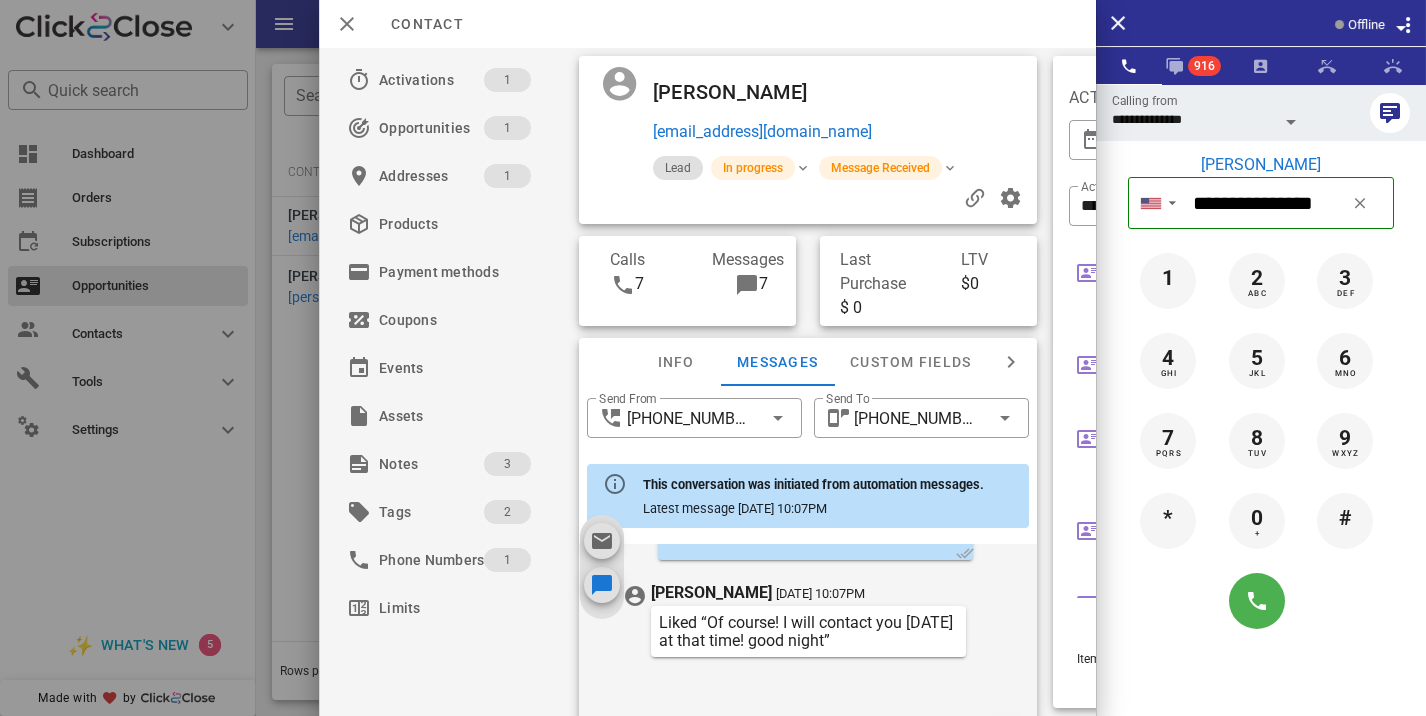 drag, startPoint x: 902, startPoint y: 668, endPoint x: 863, endPoint y: 616, distance: 65 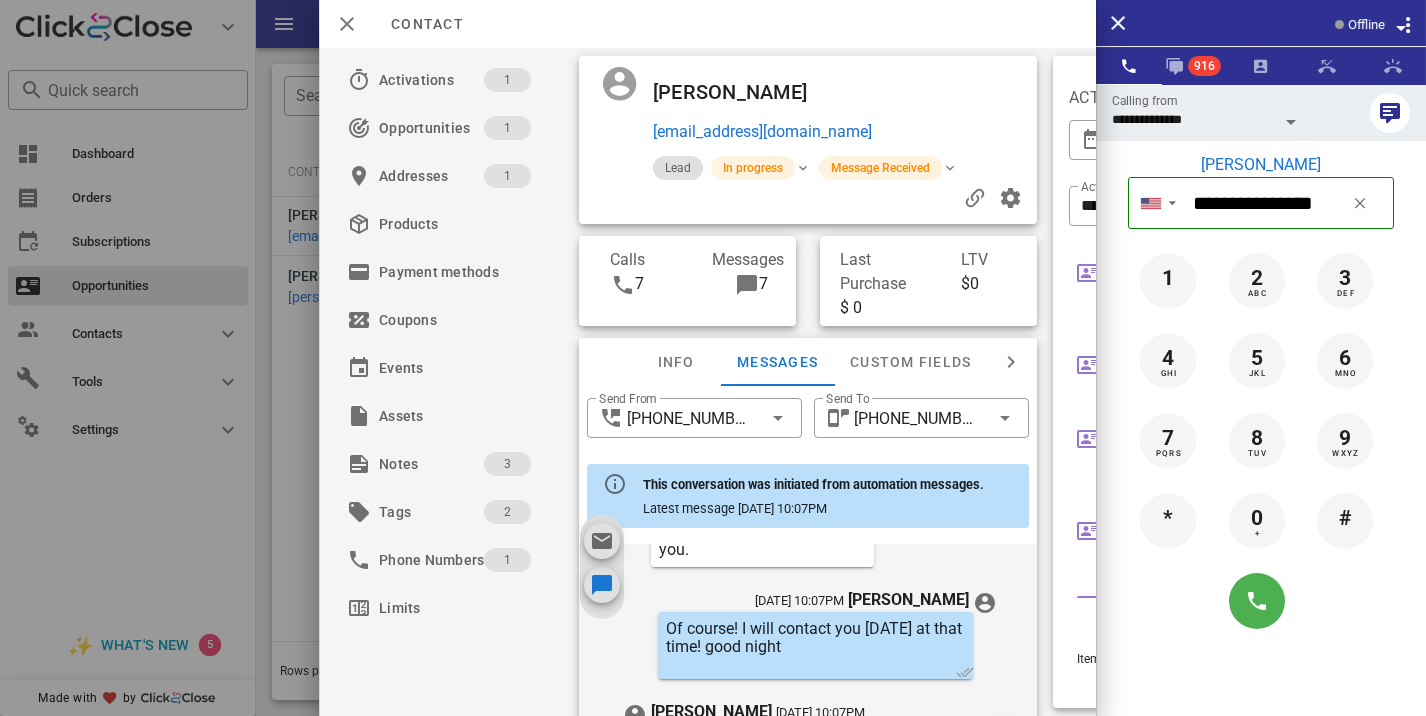 scroll, scrollTop: 1400, scrollLeft: 0, axis: vertical 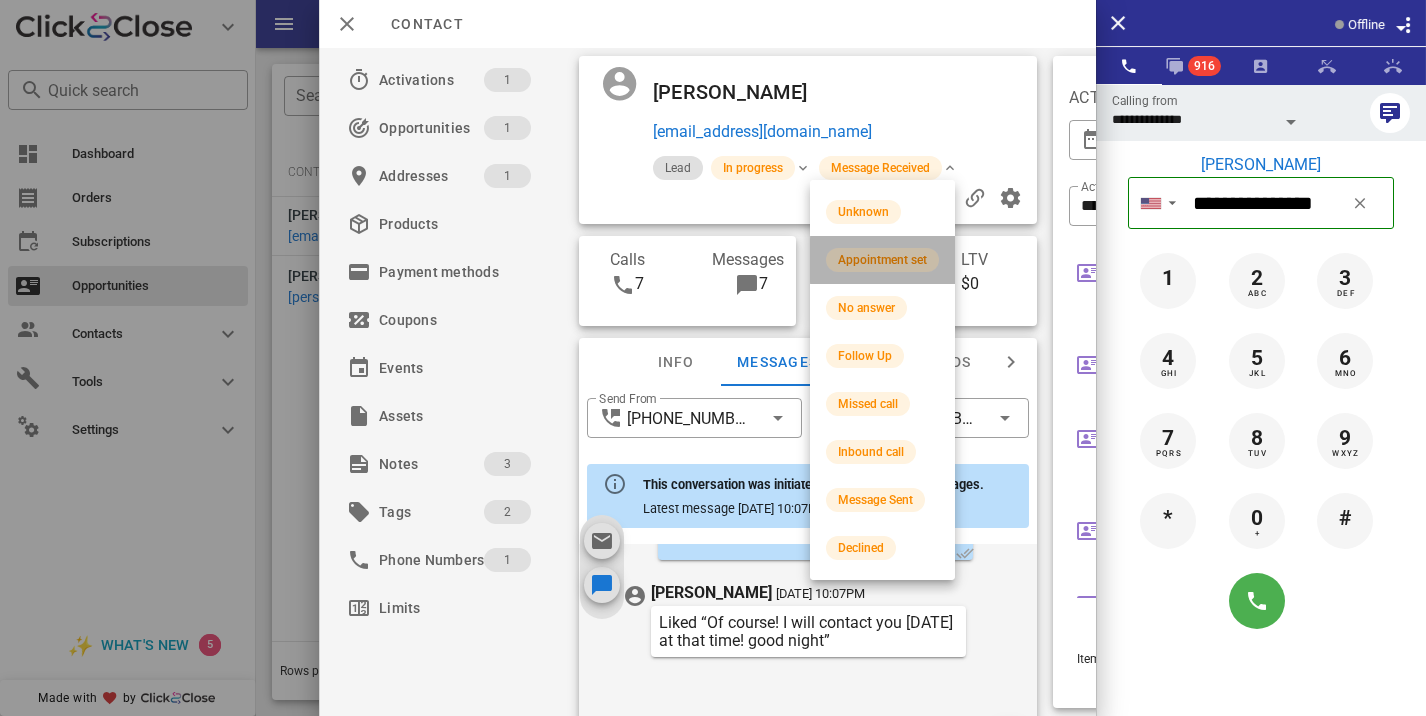 click on "Appointment set" at bounding box center (882, 260) 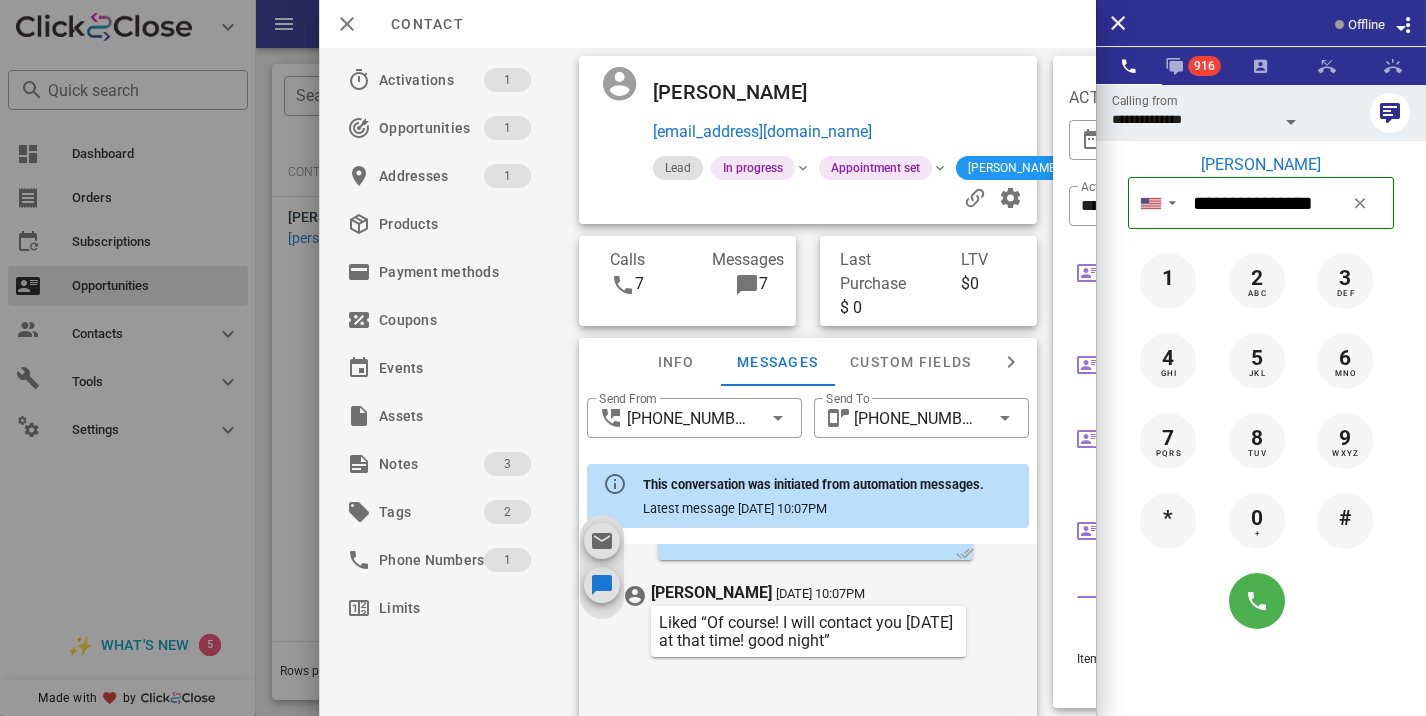 click at bounding box center [713, 358] 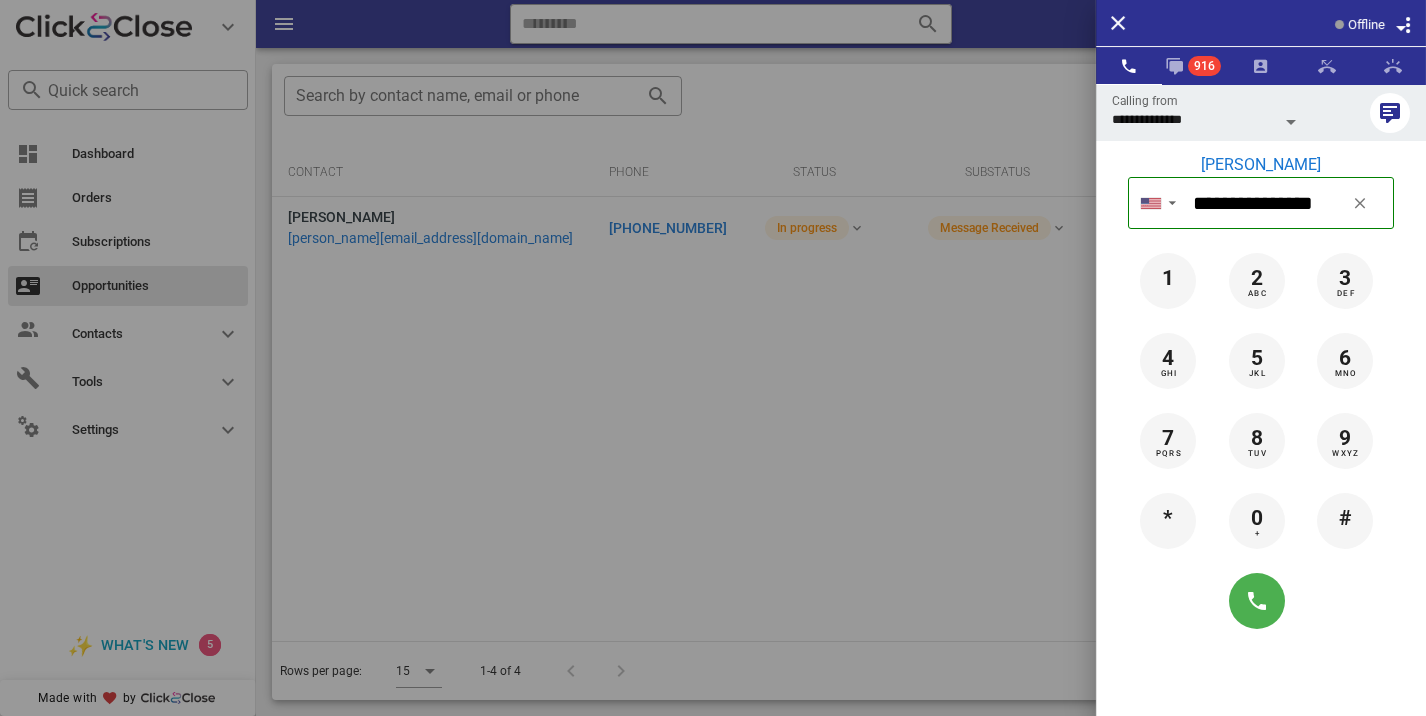 click at bounding box center [713, 358] 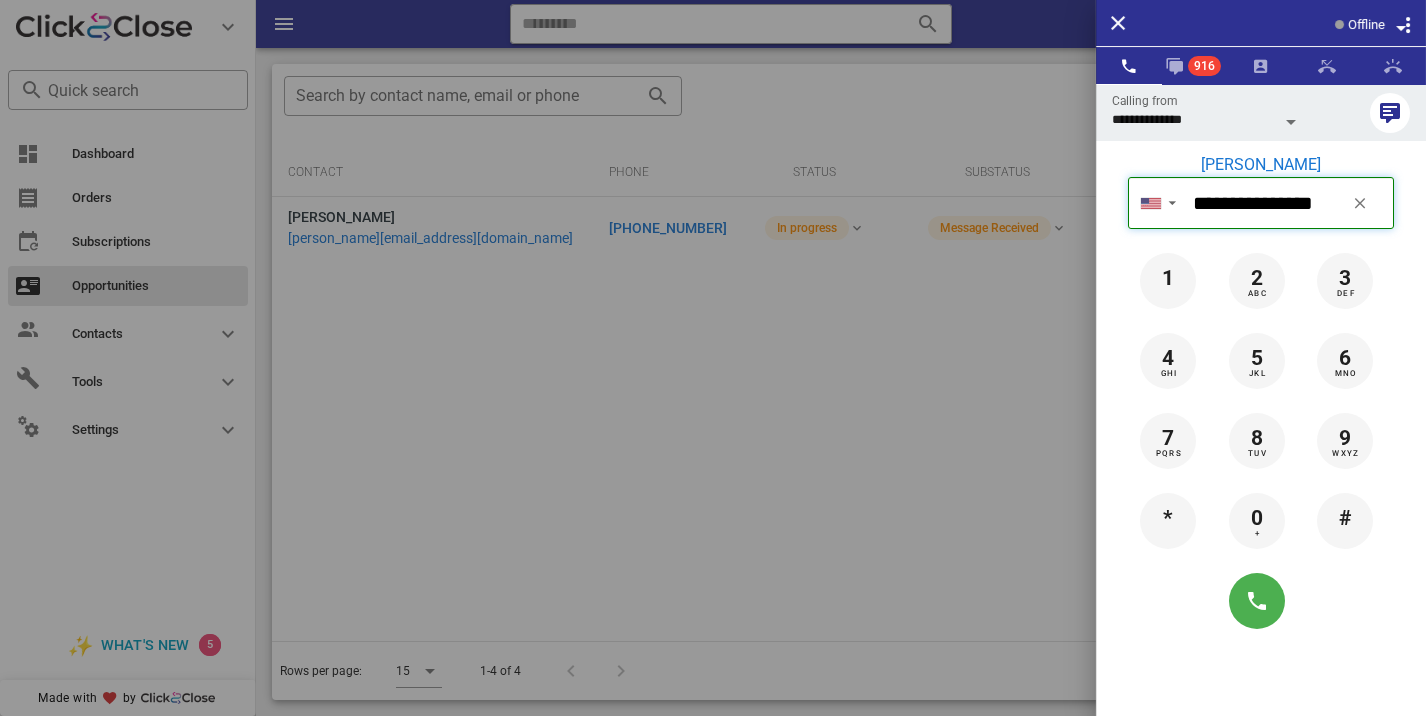 type 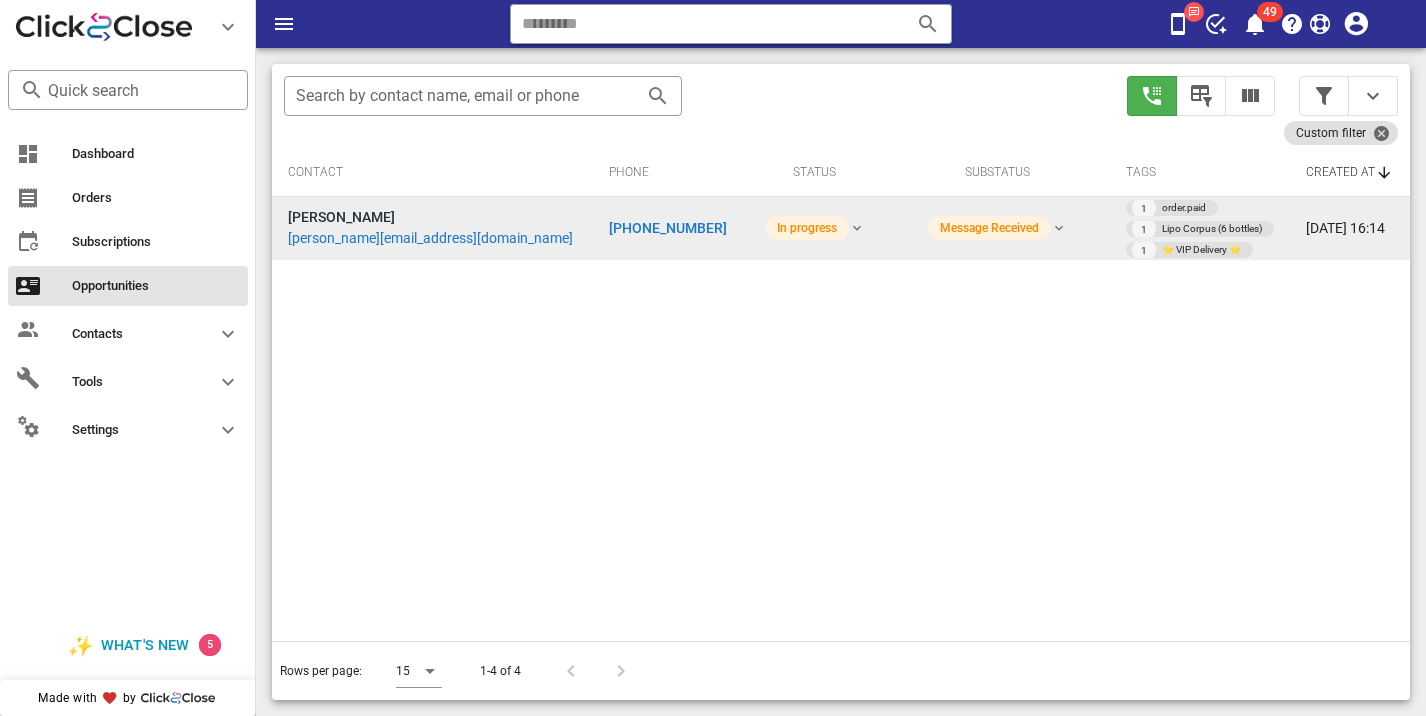 click on "+13153457397" at bounding box center (668, 228) 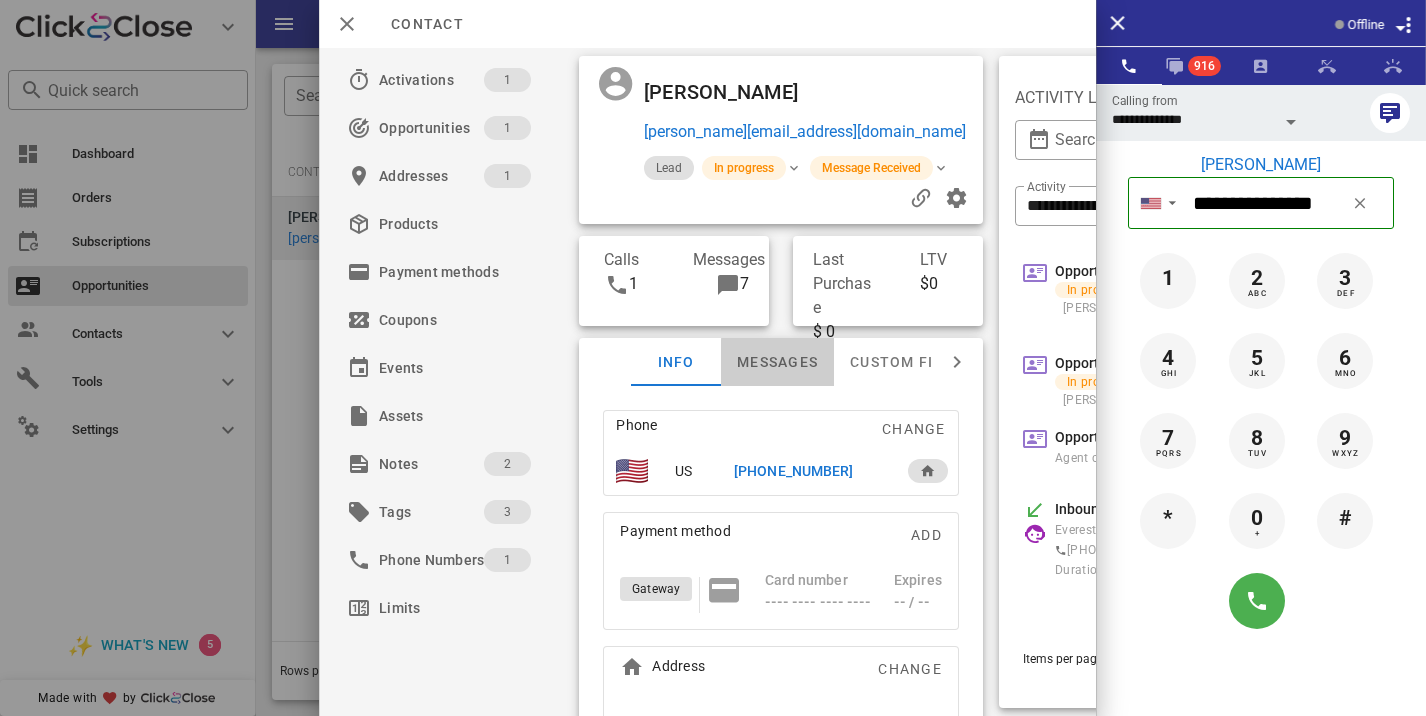 click on "Messages" at bounding box center (777, 362) 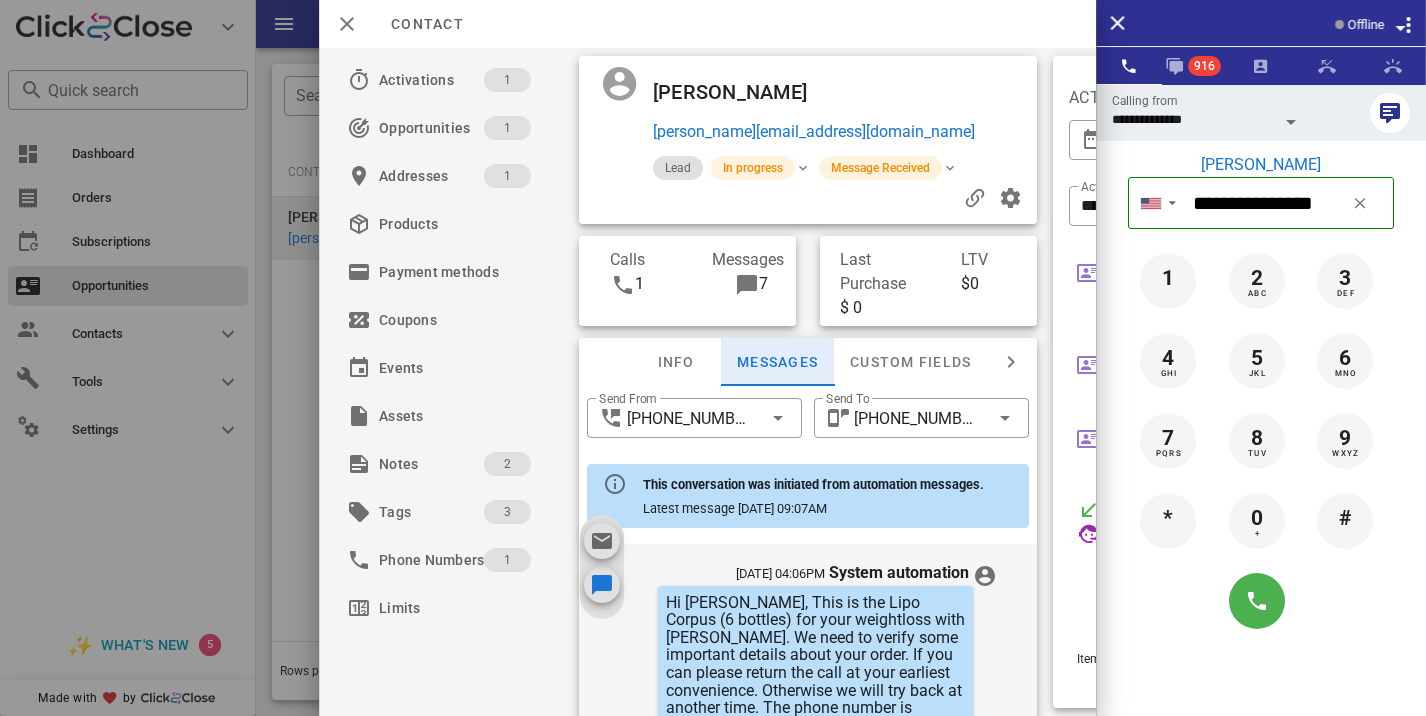 scroll, scrollTop: 1122, scrollLeft: 0, axis: vertical 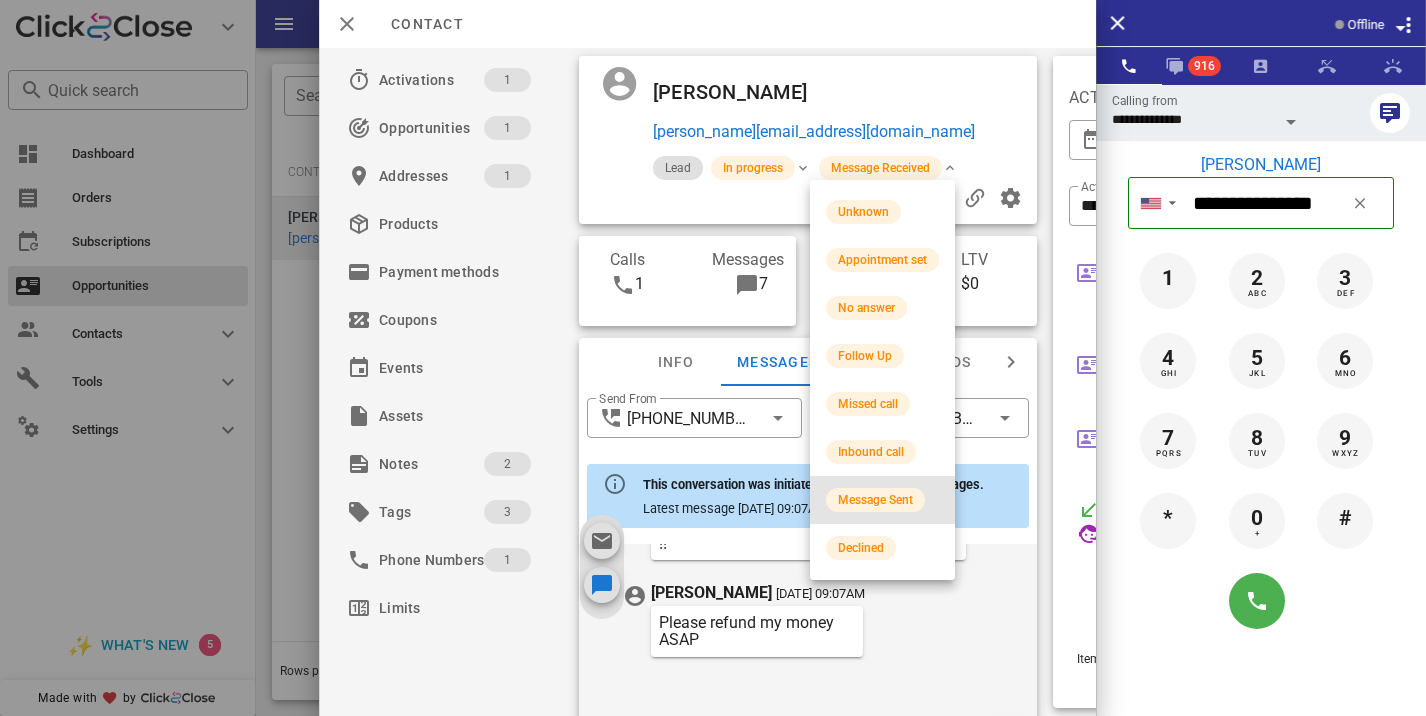 click on "Message Sent" at bounding box center (882, 500) 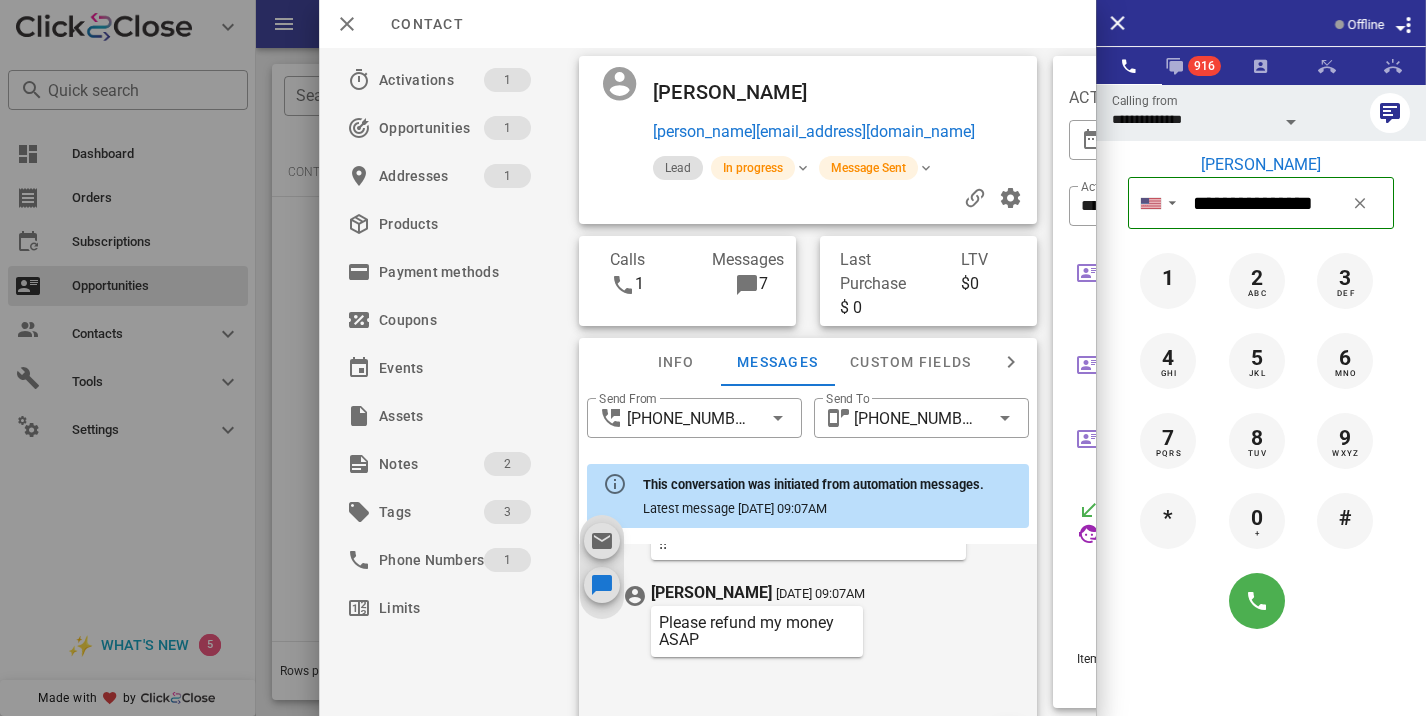 click at bounding box center [713, 358] 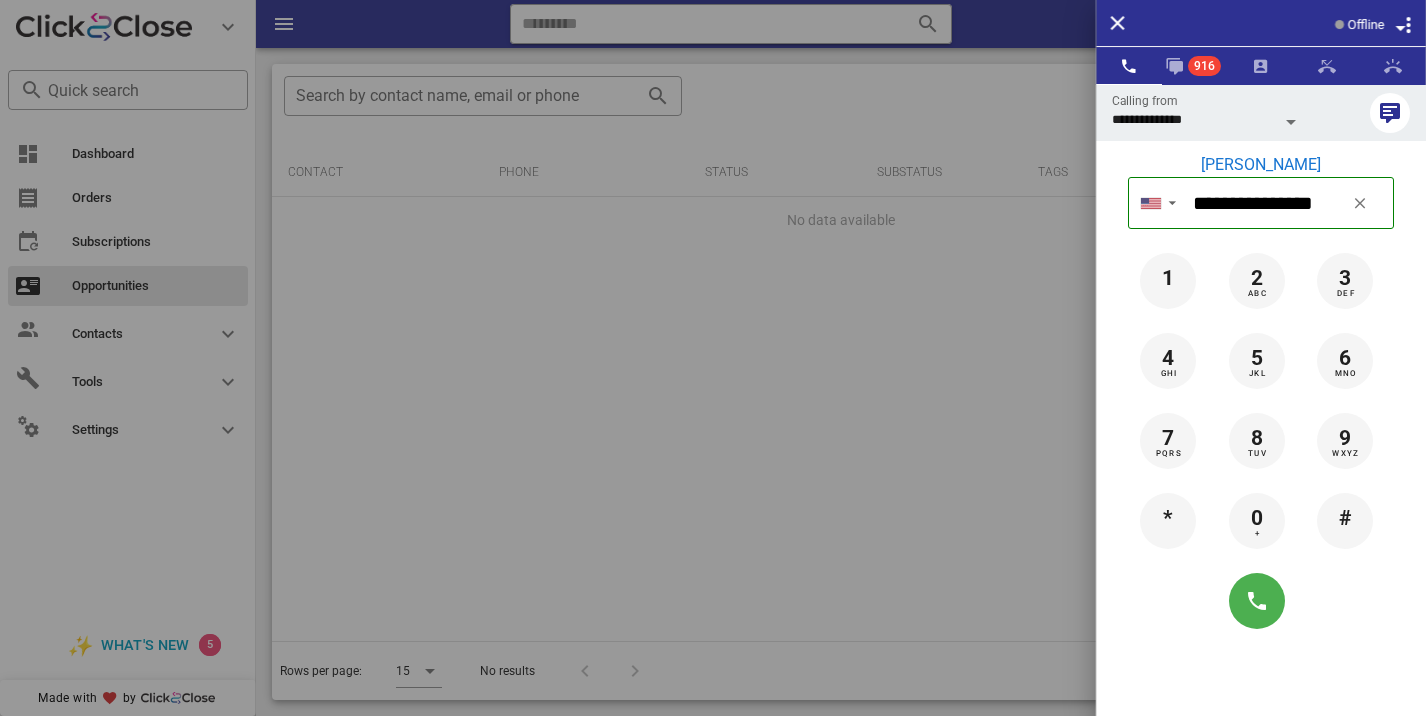 click at bounding box center [713, 358] 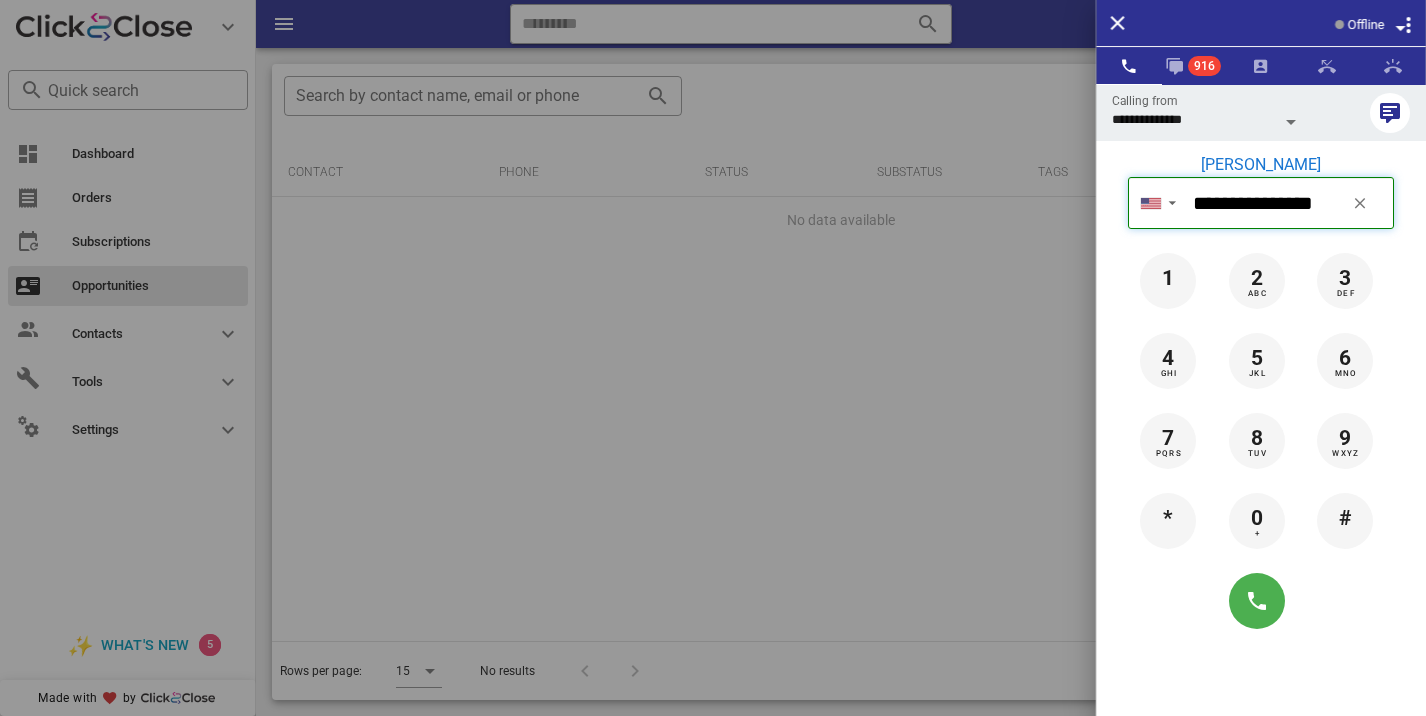 type 